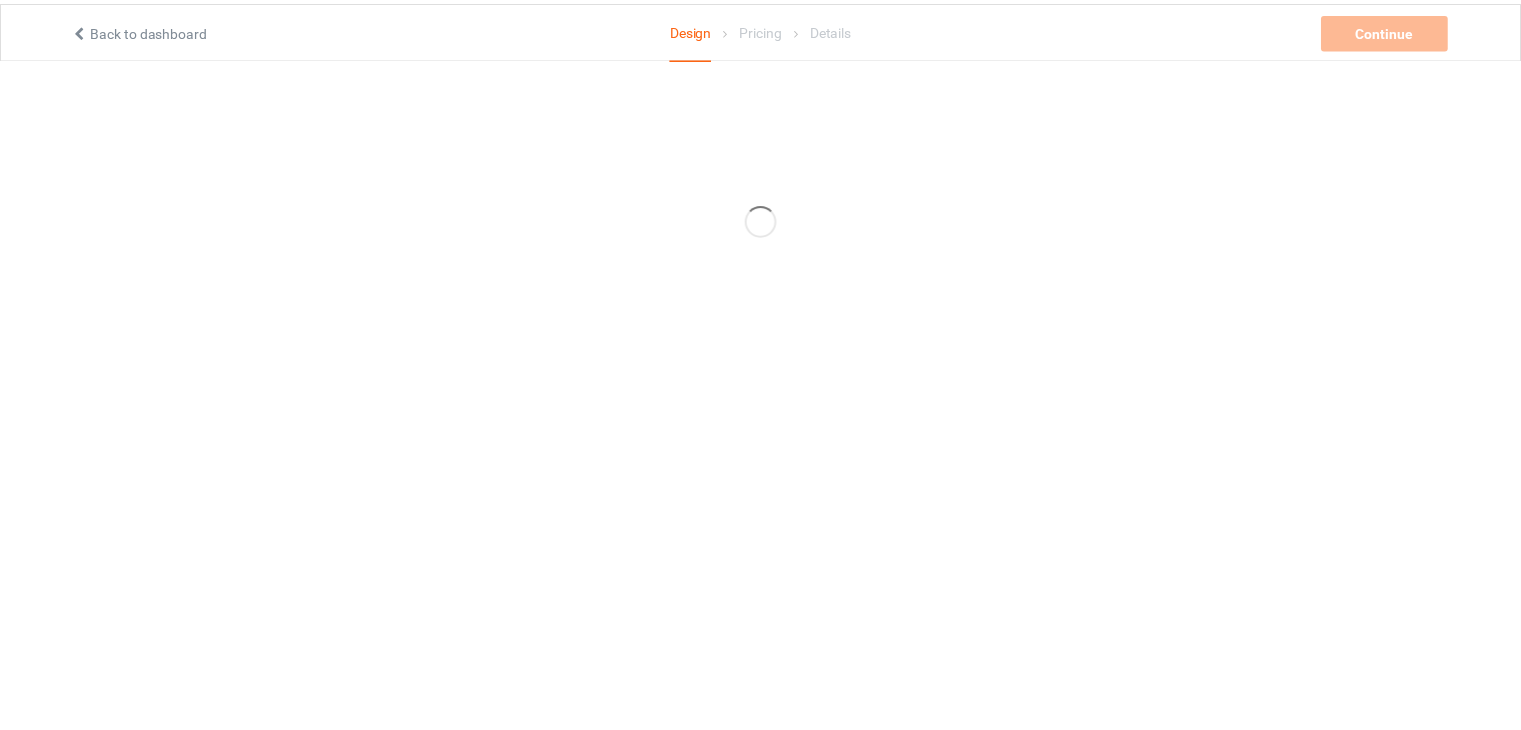 scroll, scrollTop: 0, scrollLeft: 0, axis: both 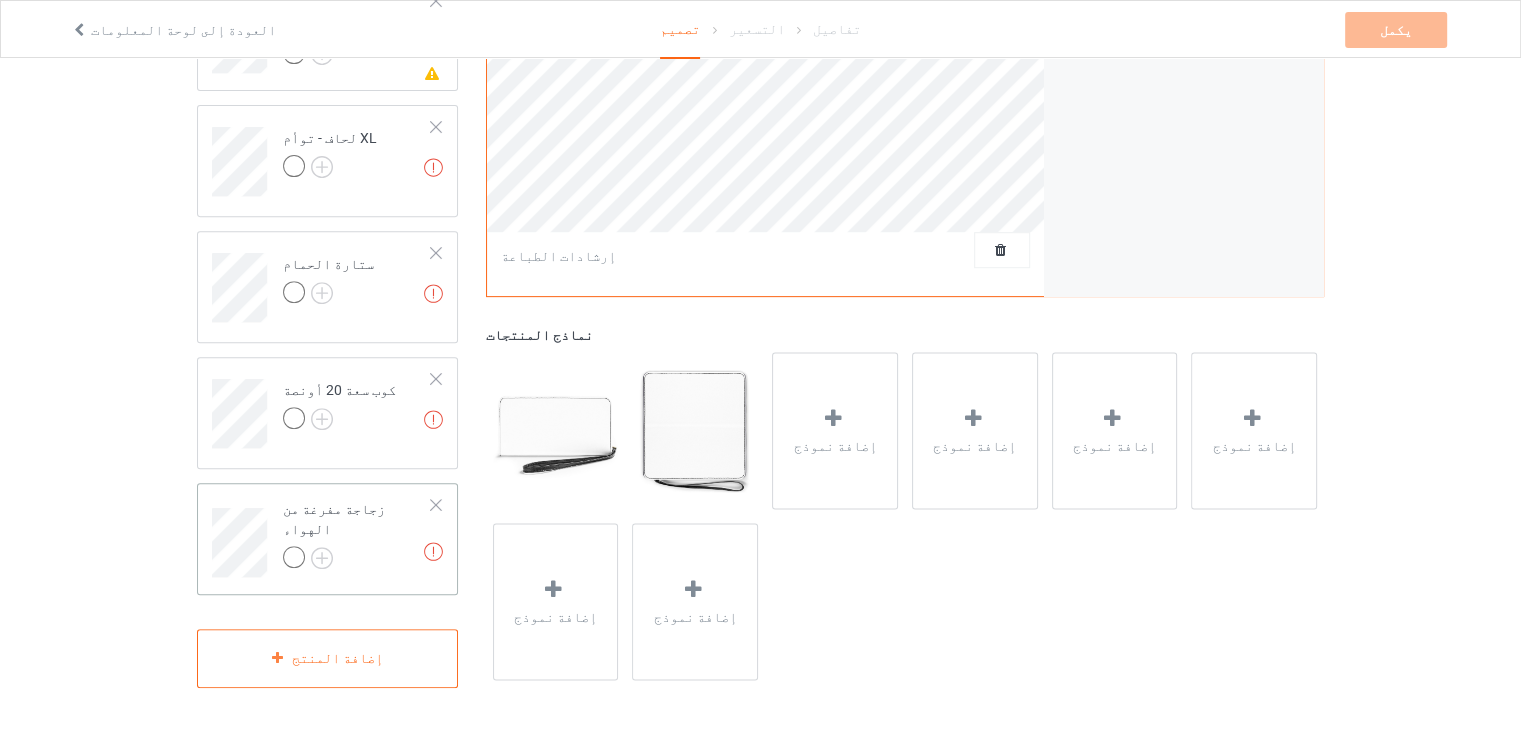 click at bounding box center [436, 505] 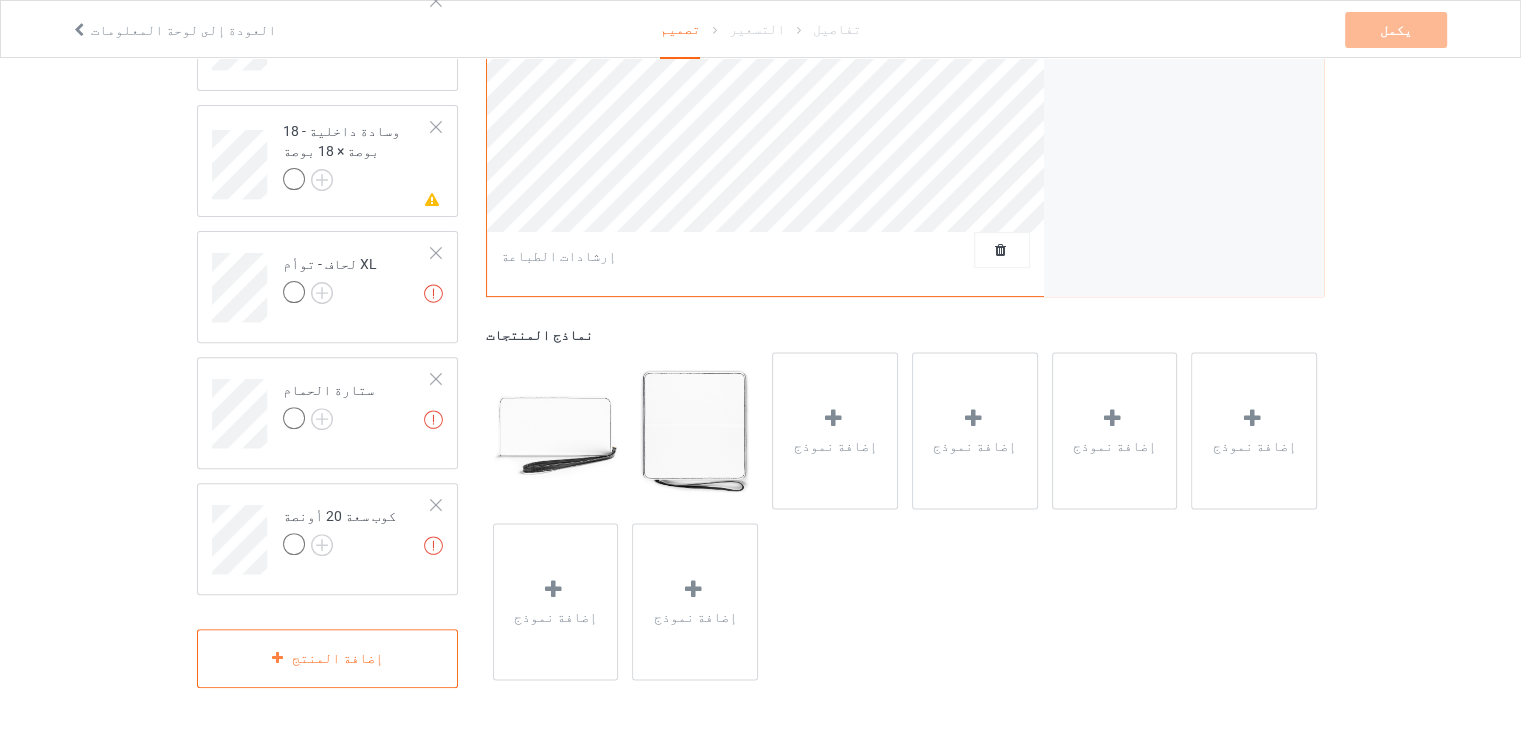 click at bounding box center (436, 505) 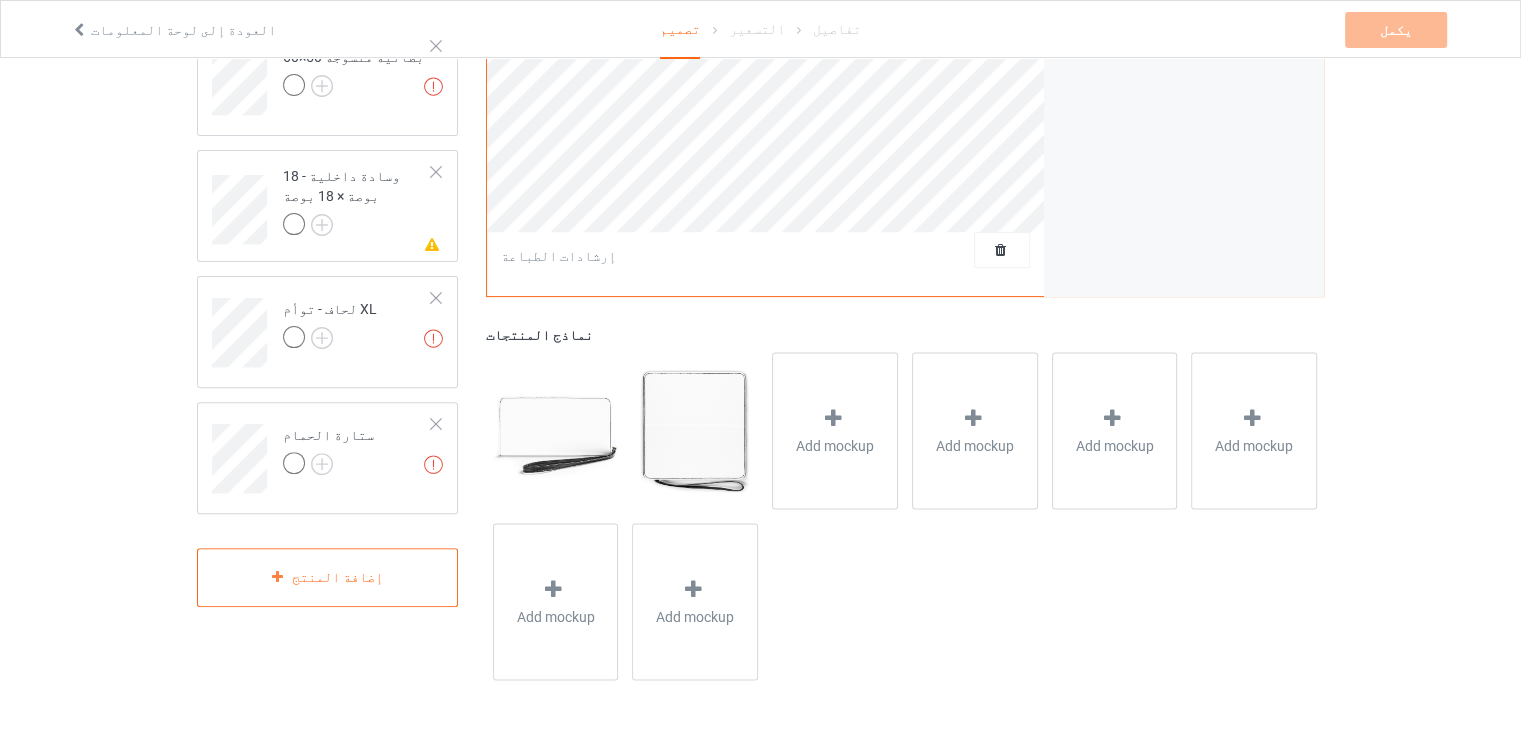 scroll, scrollTop: 564, scrollLeft: 0, axis: vertical 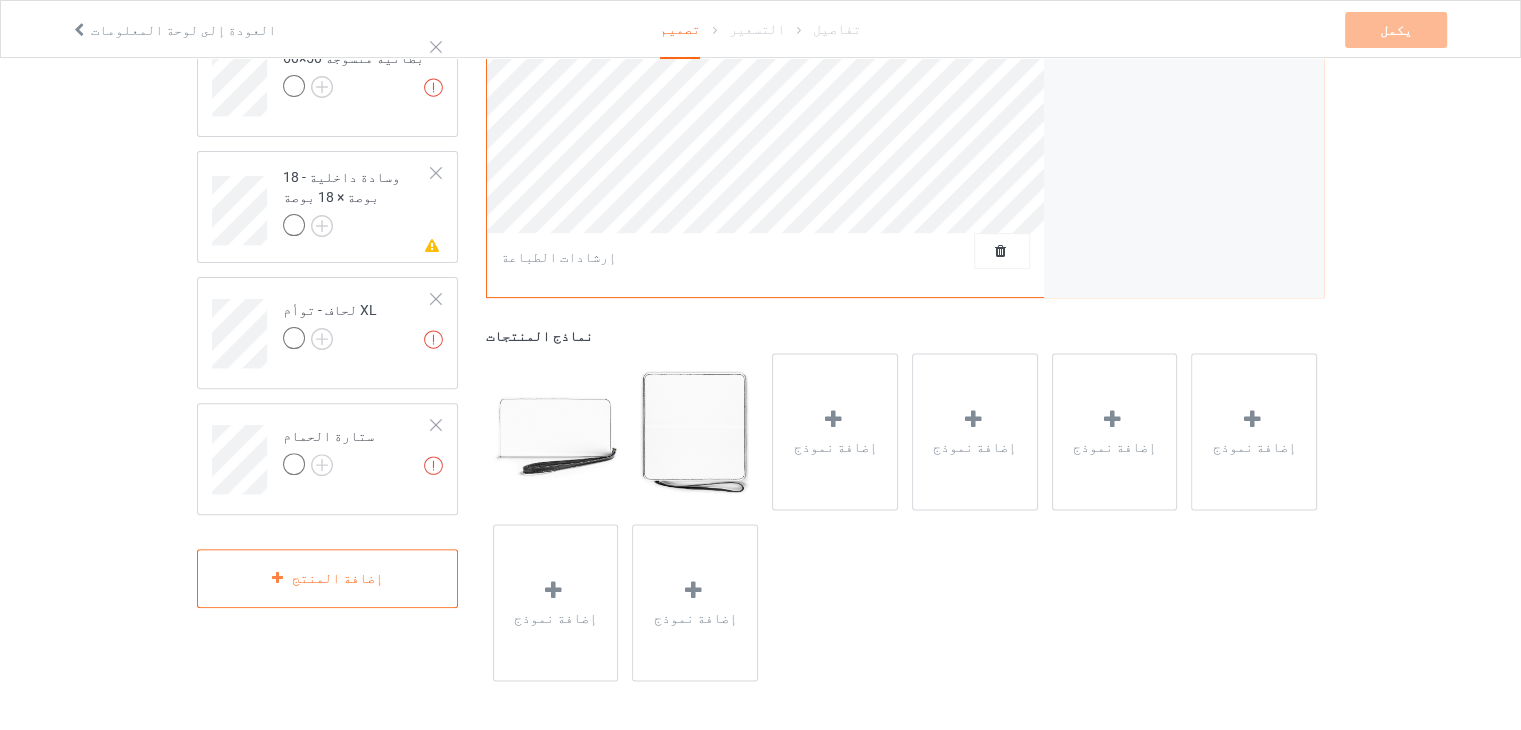click on "الأعمال الفنية المفقودة ستارة الحمام" at bounding box center [327, 459] 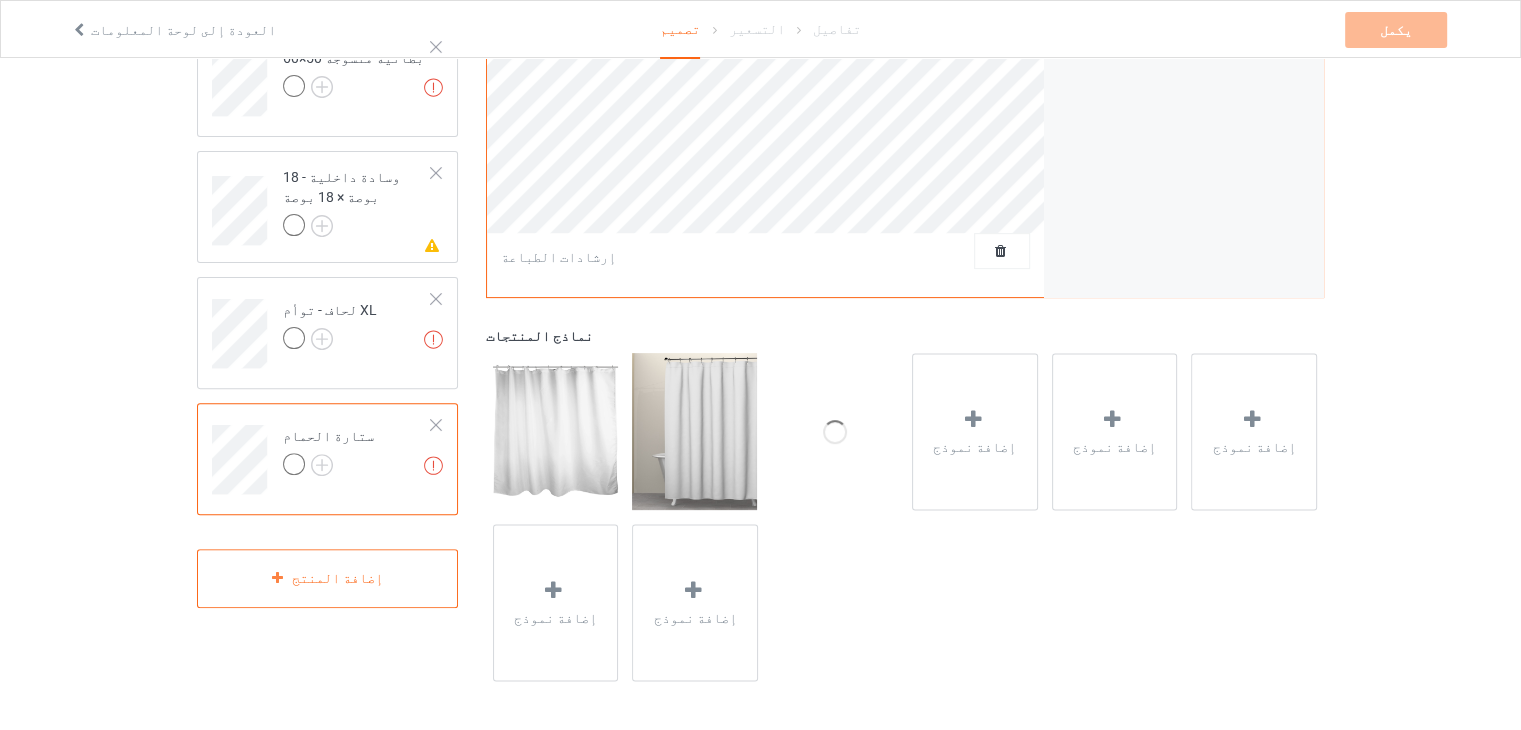 click on "الأعمال الفنية المفقودة ستارة الحمام" at bounding box center (327, 459) 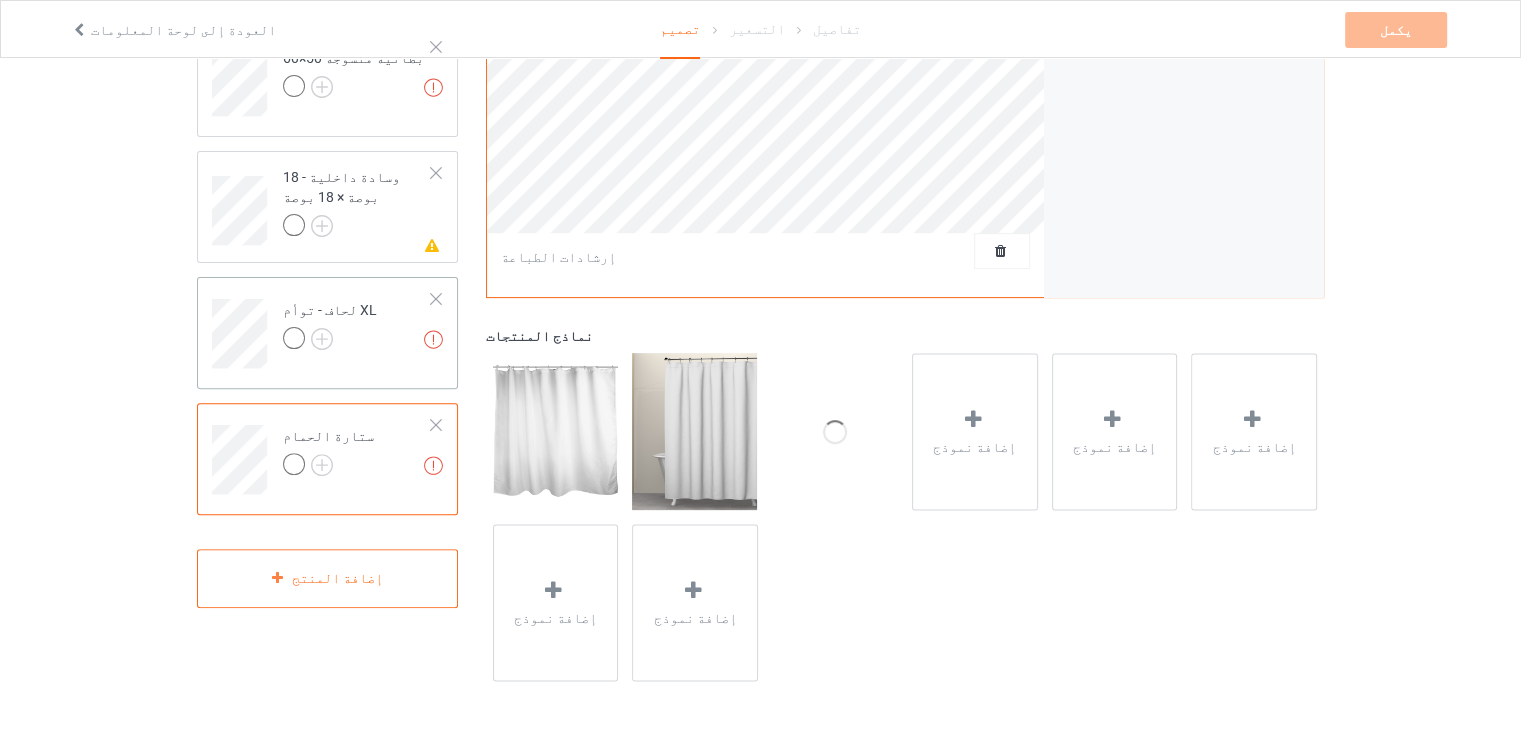 click on "الأعمال الفنية المفقودة لحاف - توأم XL" at bounding box center (357, 326) 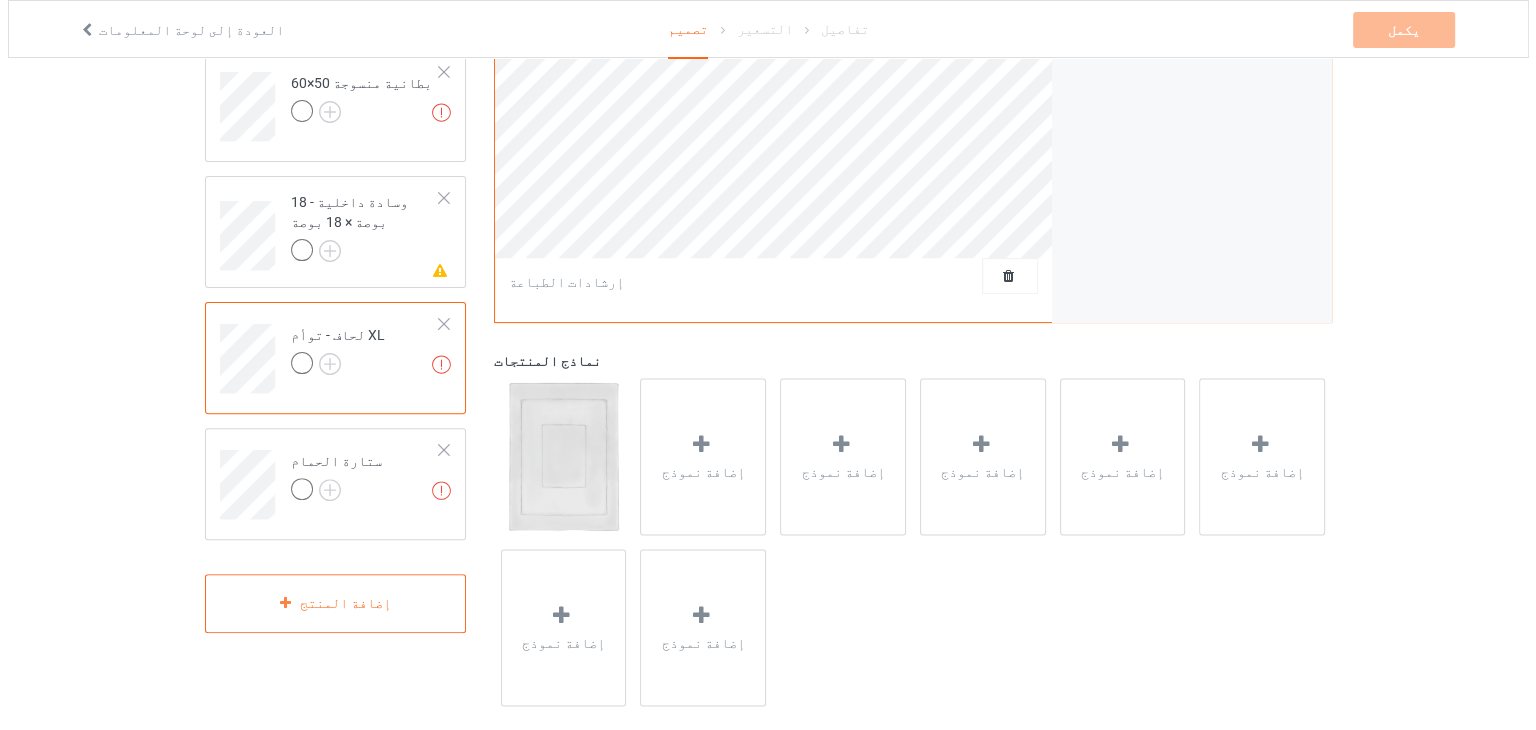 scroll, scrollTop: 564, scrollLeft: 0, axis: vertical 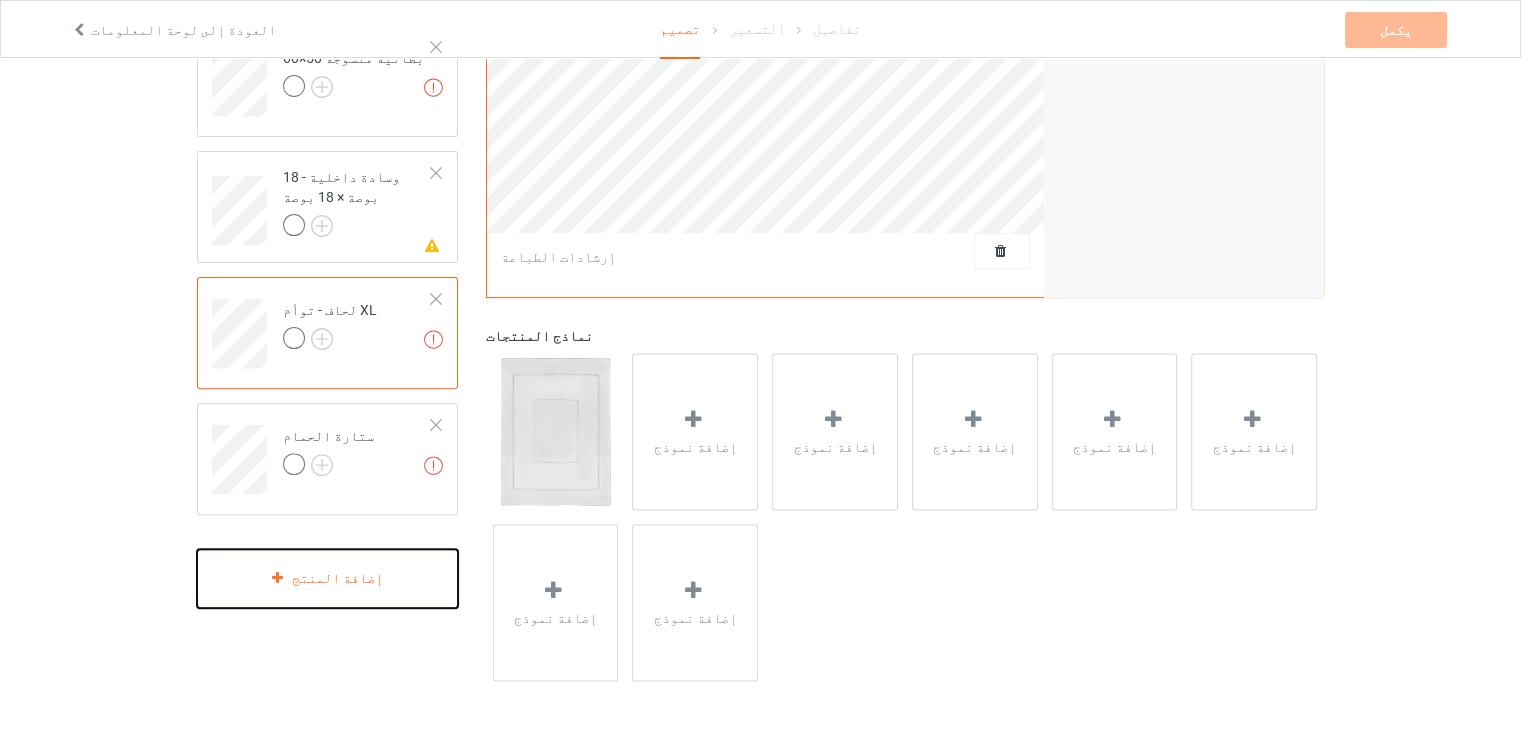 click on "إضافة المنتج" at bounding box center (327, 578) 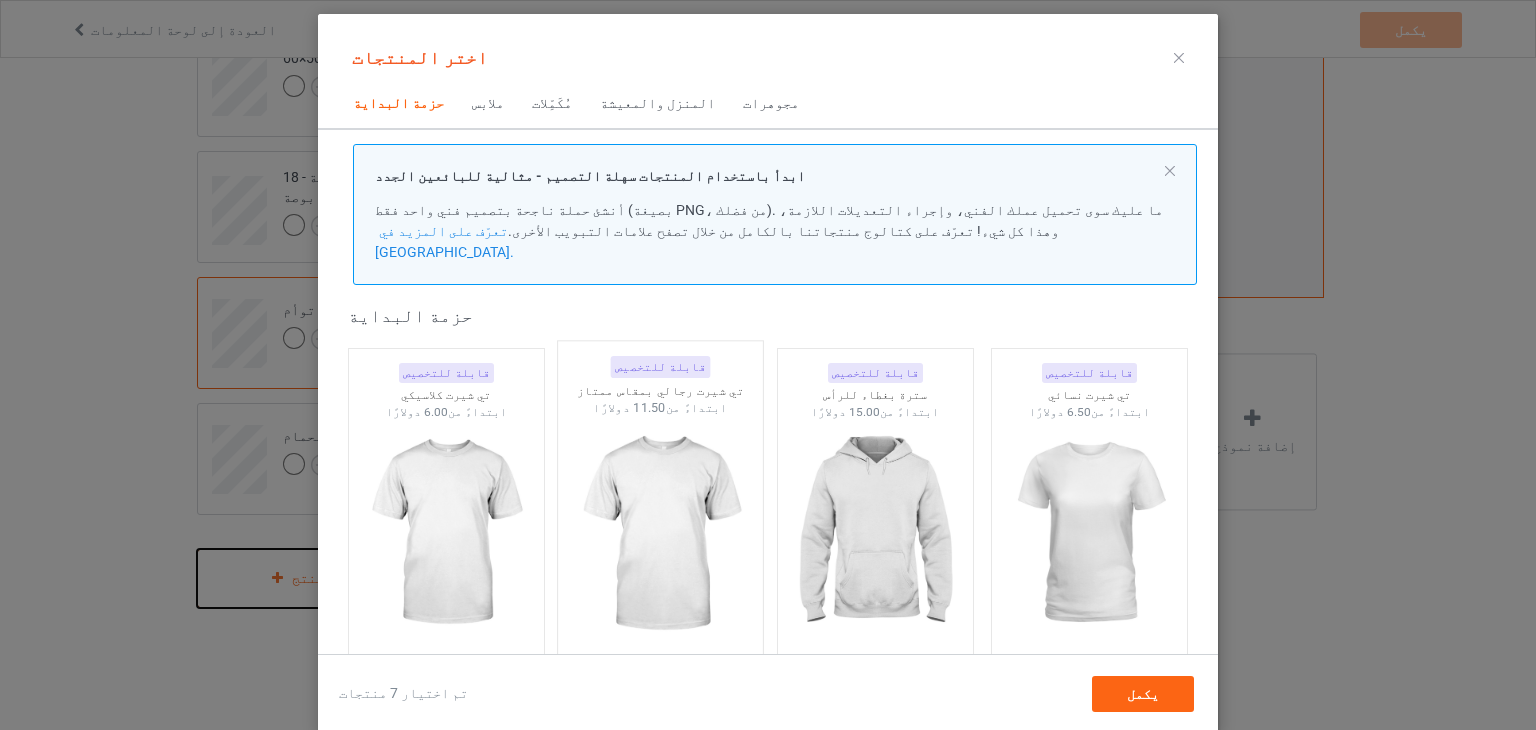 scroll, scrollTop: 85, scrollLeft: 0, axis: vertical 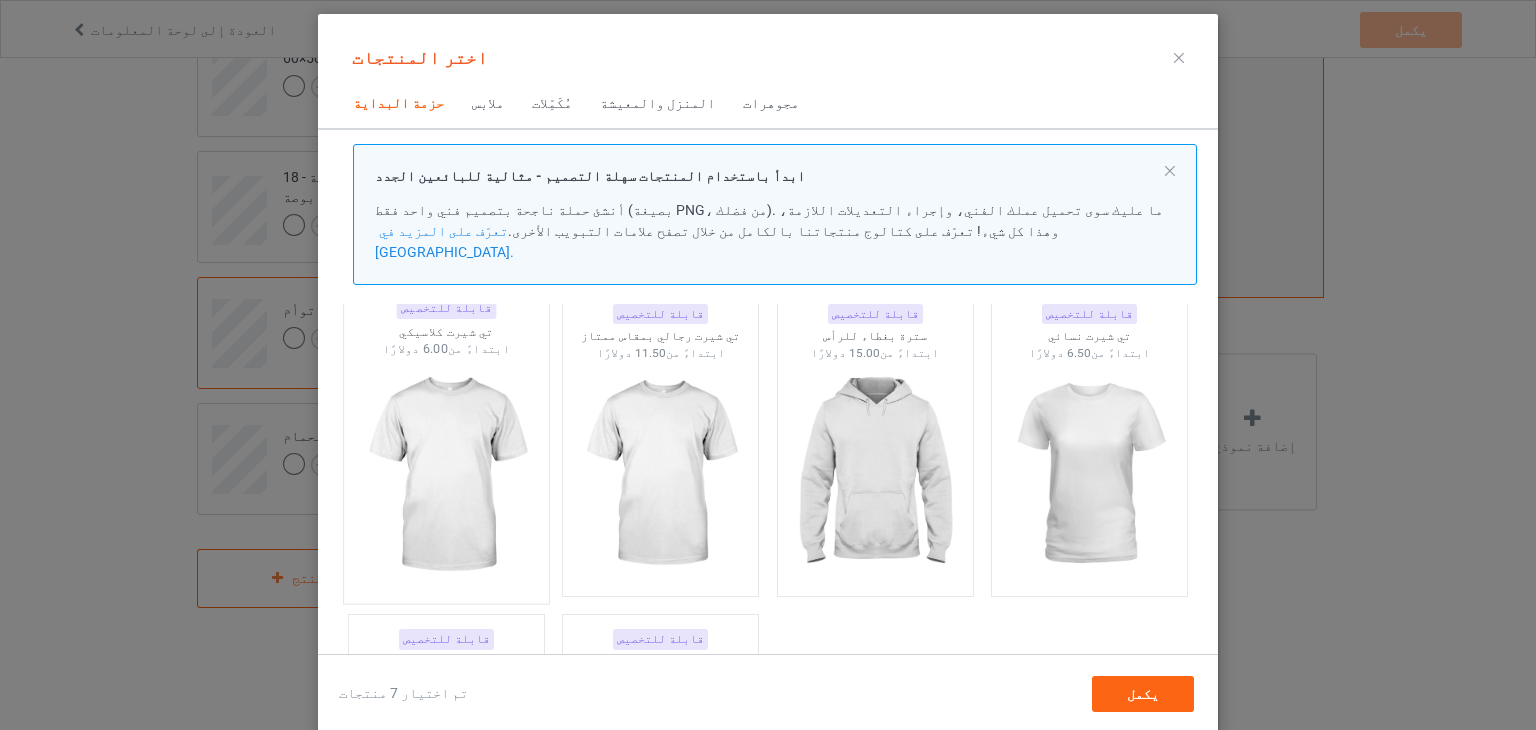 click at bounding box center (446, 475) 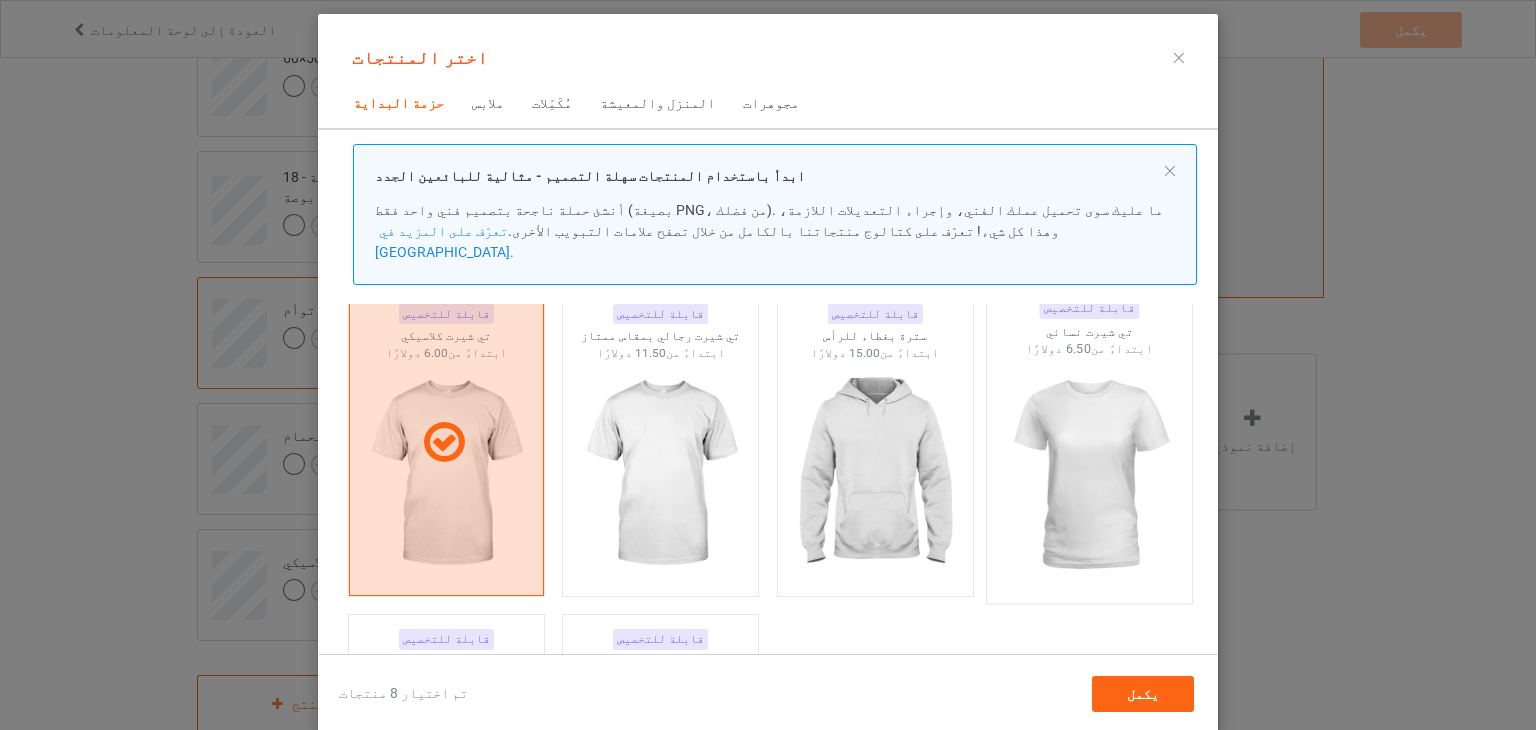 click at bounding box center (1090, 475) 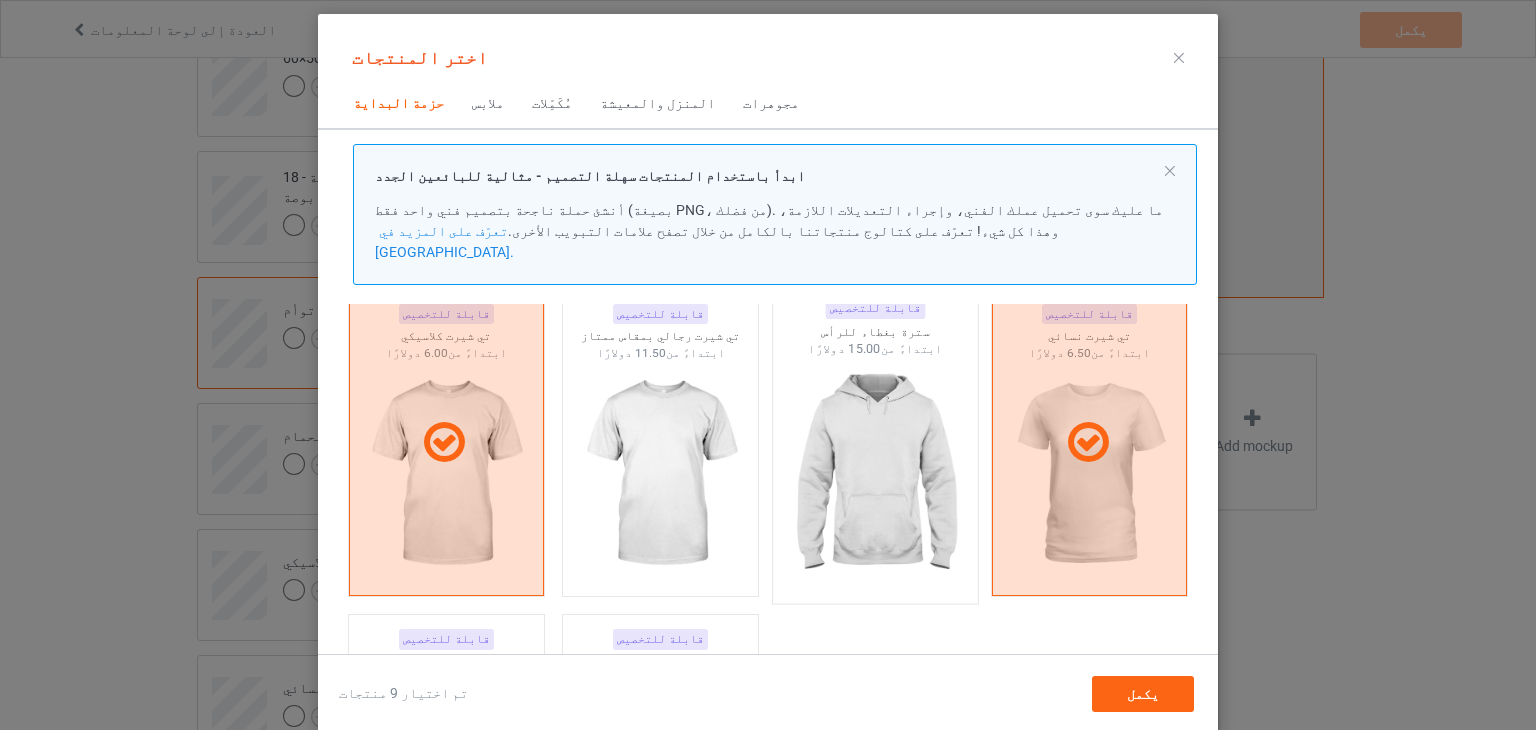 scroll, scrollTop: 320, scrollLeft: 0, axis: vertical 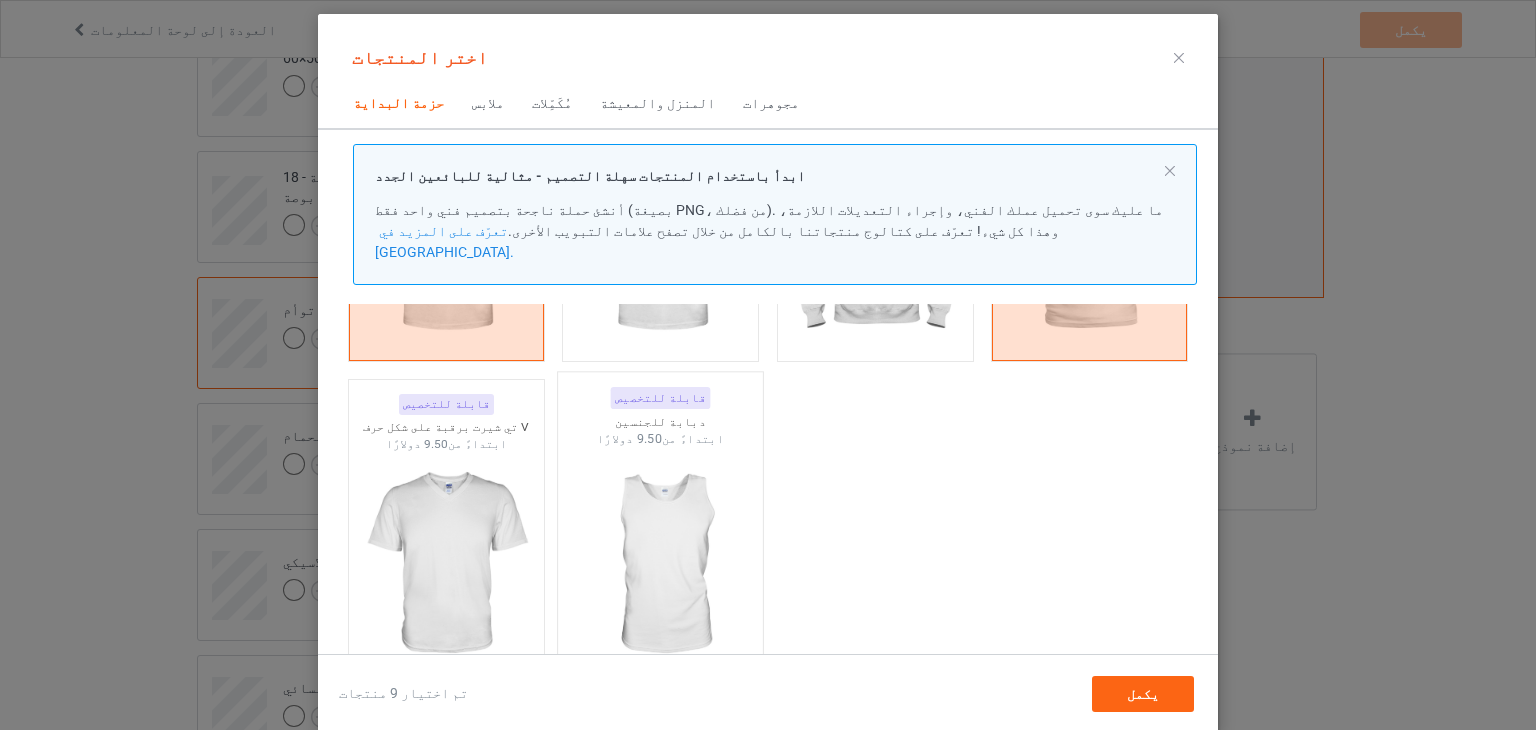 click at bounding box center [661, 565] 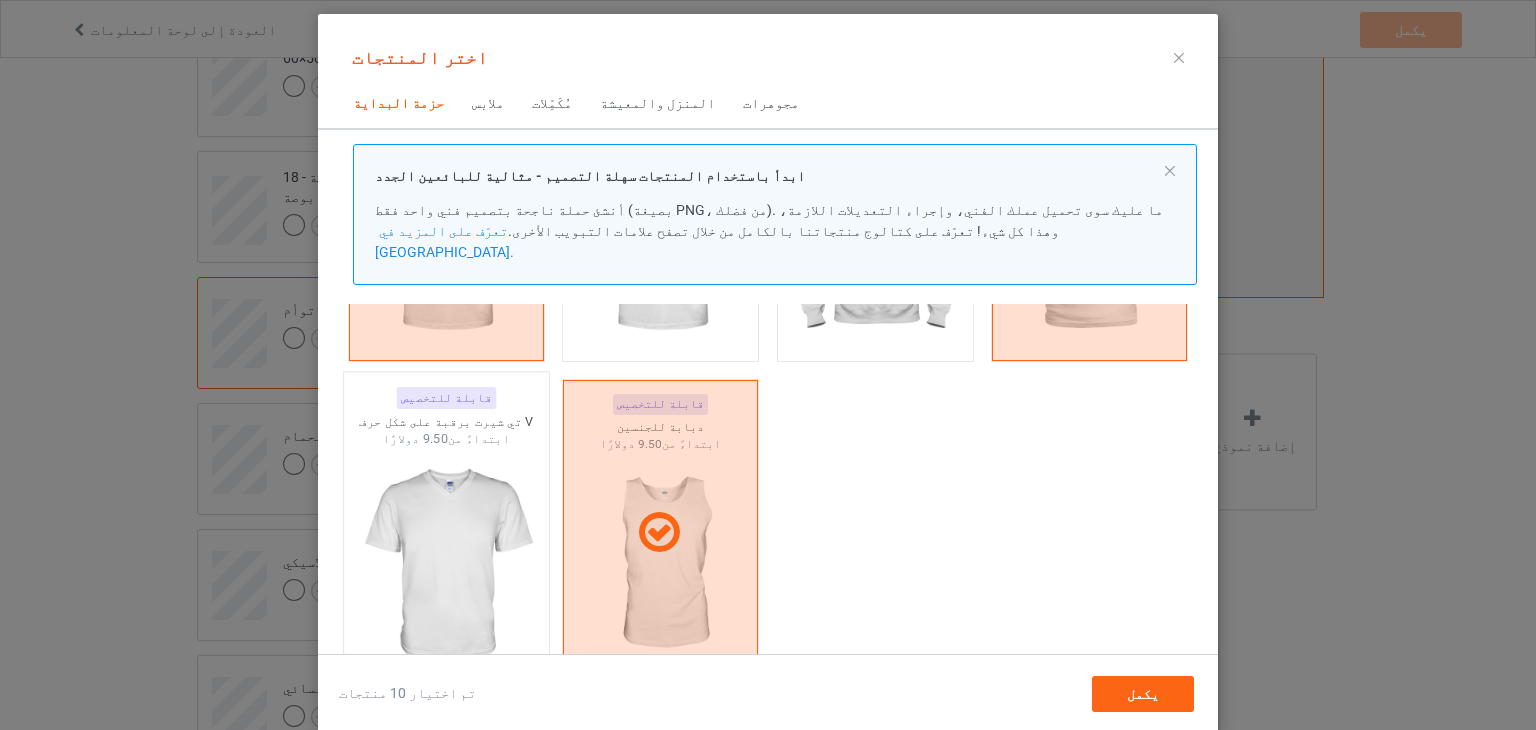 click at bounding box center [446, 565] 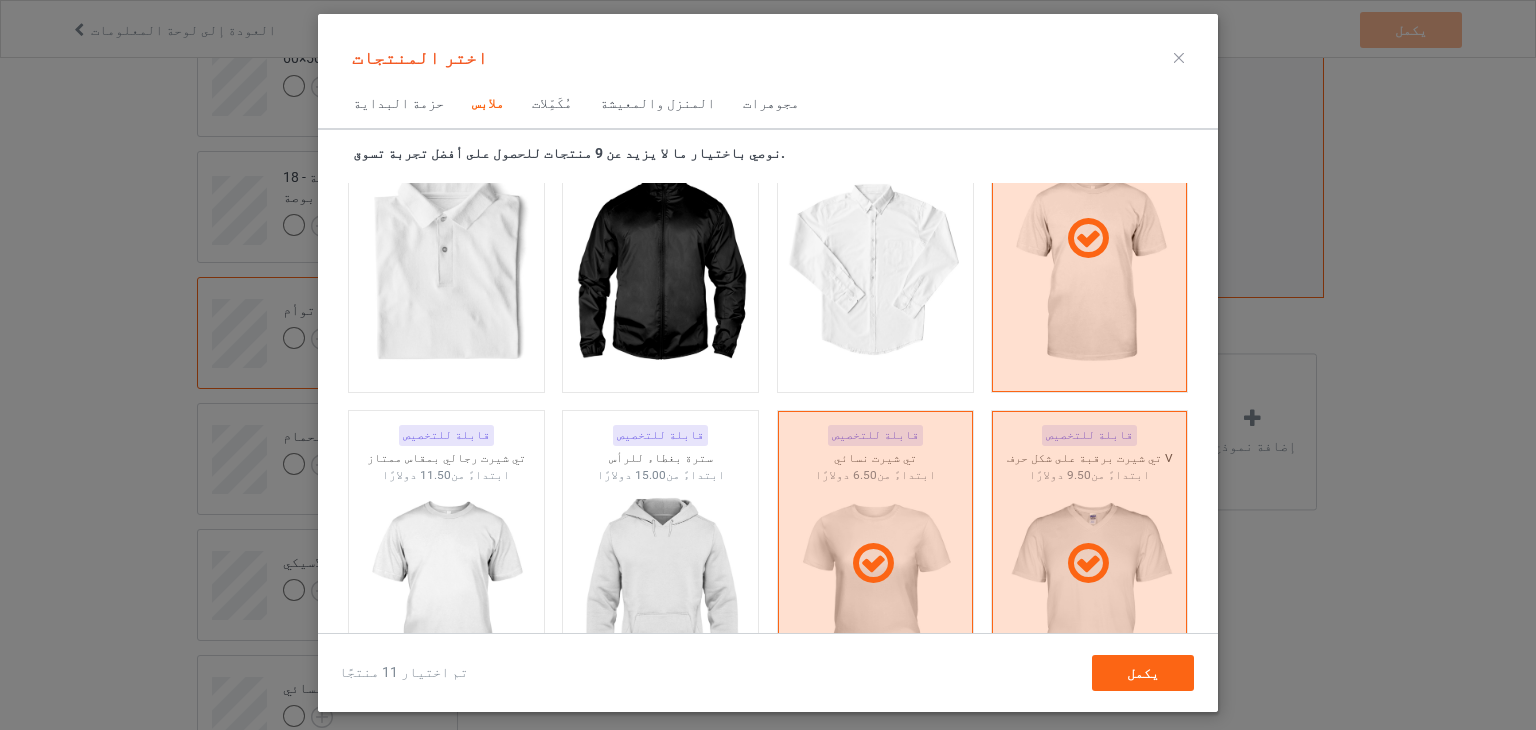 scroll, scrollTop: 888, scrollLeft: 0, axis: vertical 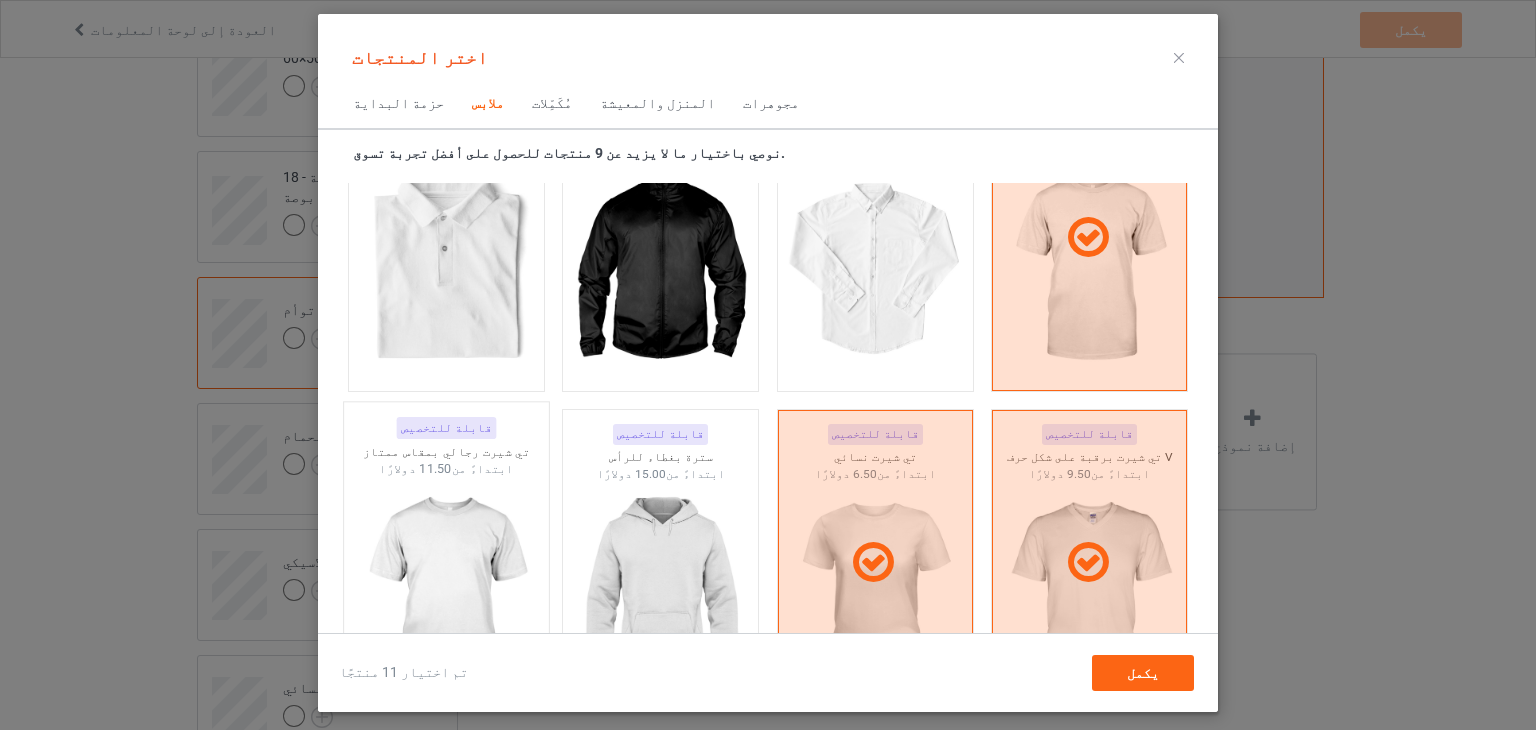 click at bounding box center (446, 595) 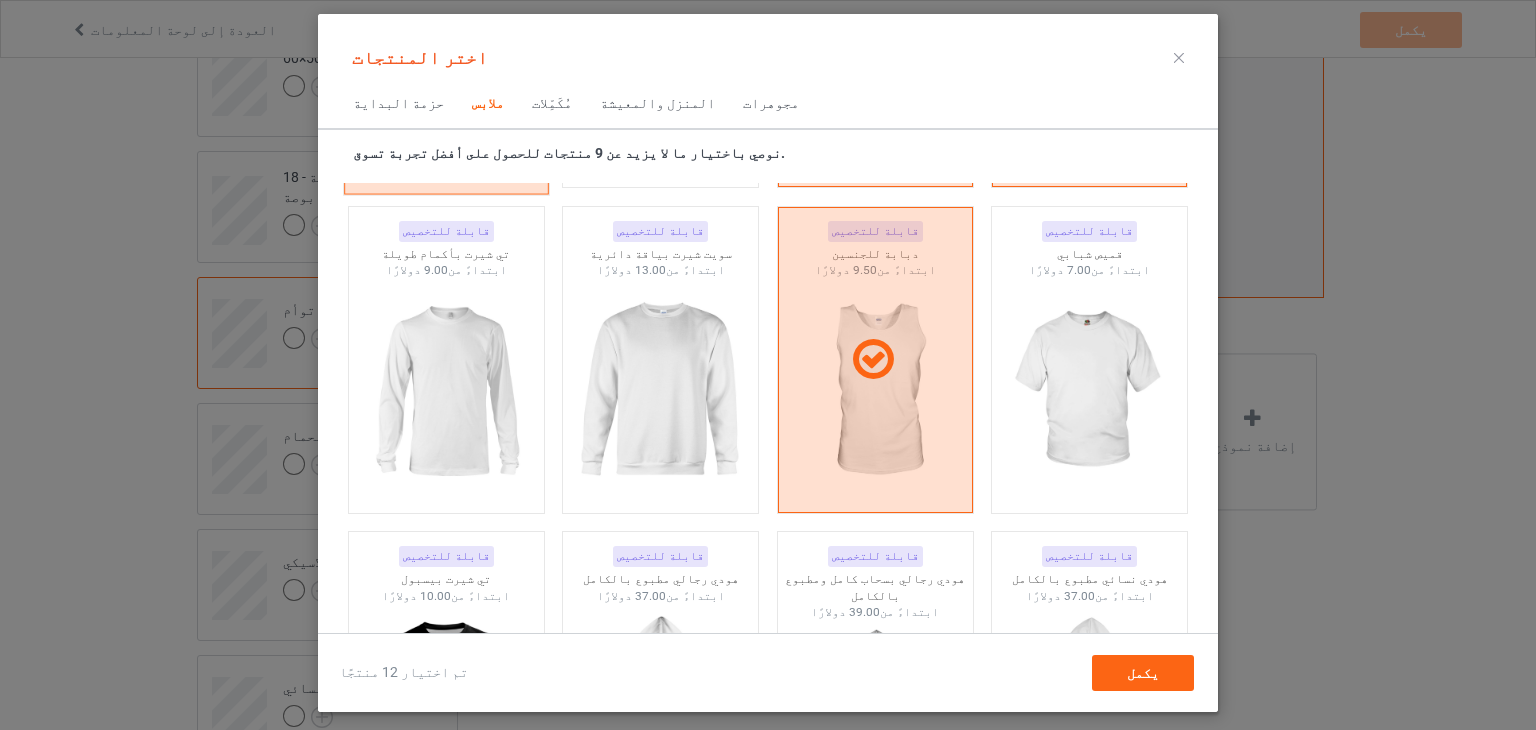 scroll, scrollTop: 1427, scrollLeft: 0, axis: vertical 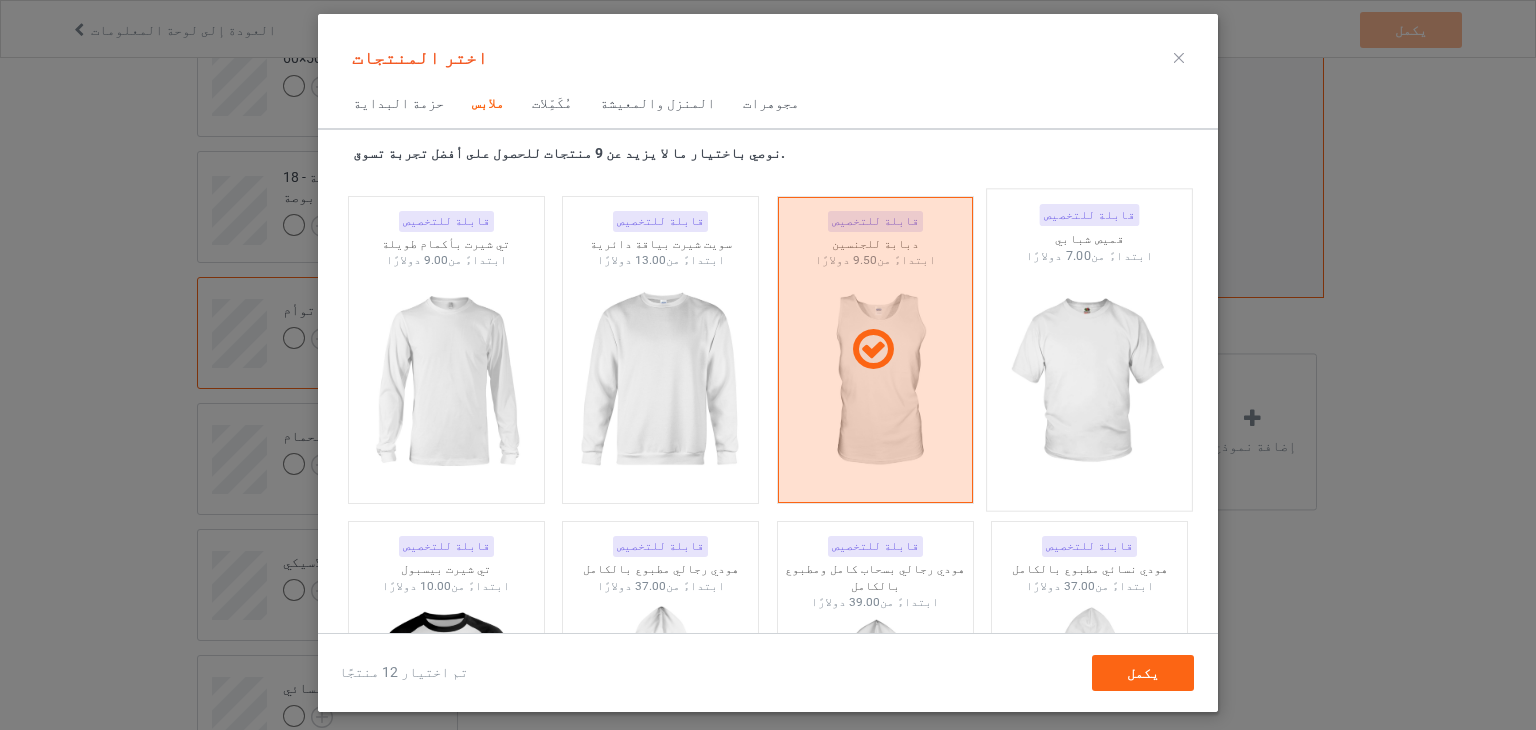 click at bounding box center [1090, 382] 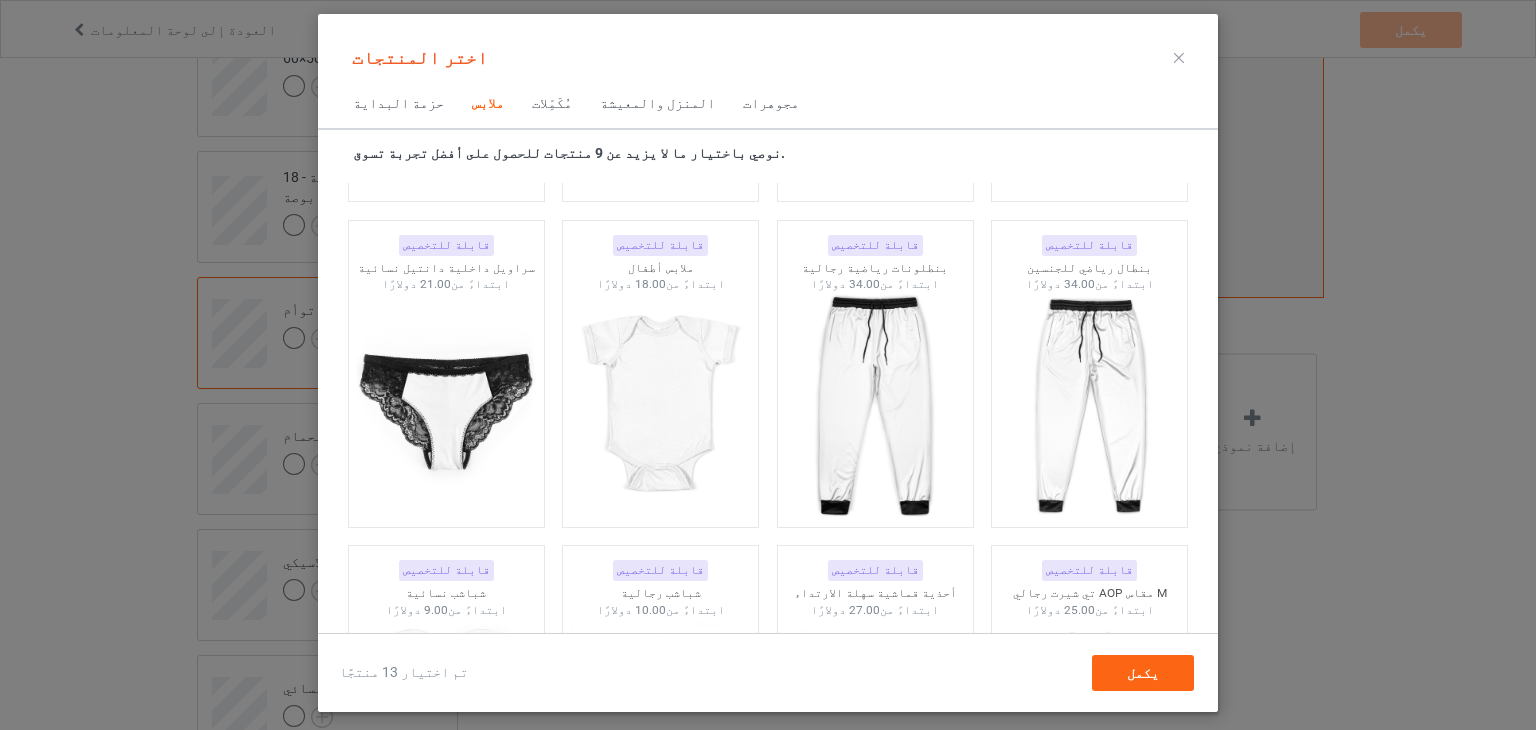 scroll, scrollTop: 2706, scrollLeft: 0, axis: vertical 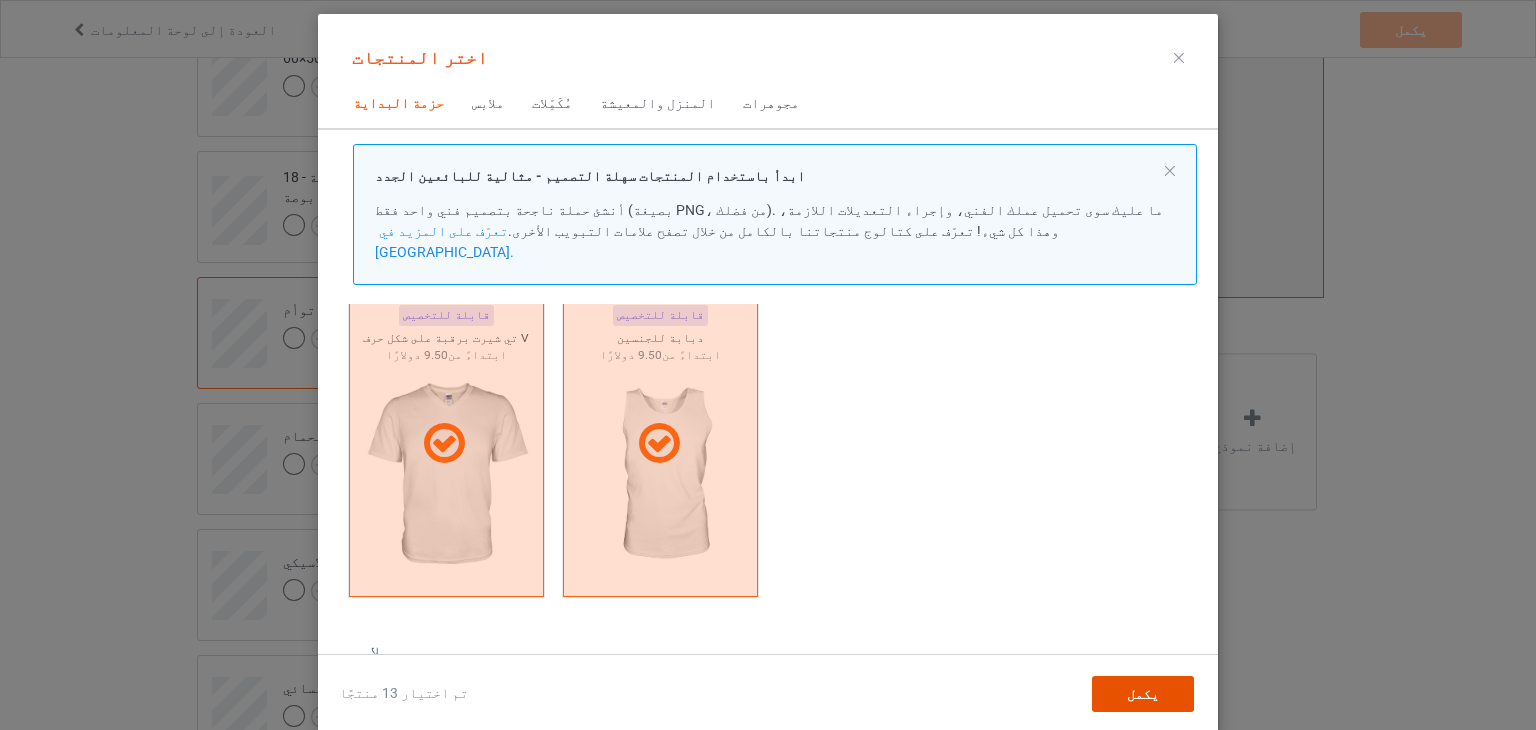click on "يكمل" at bounding box center [1143, 694] 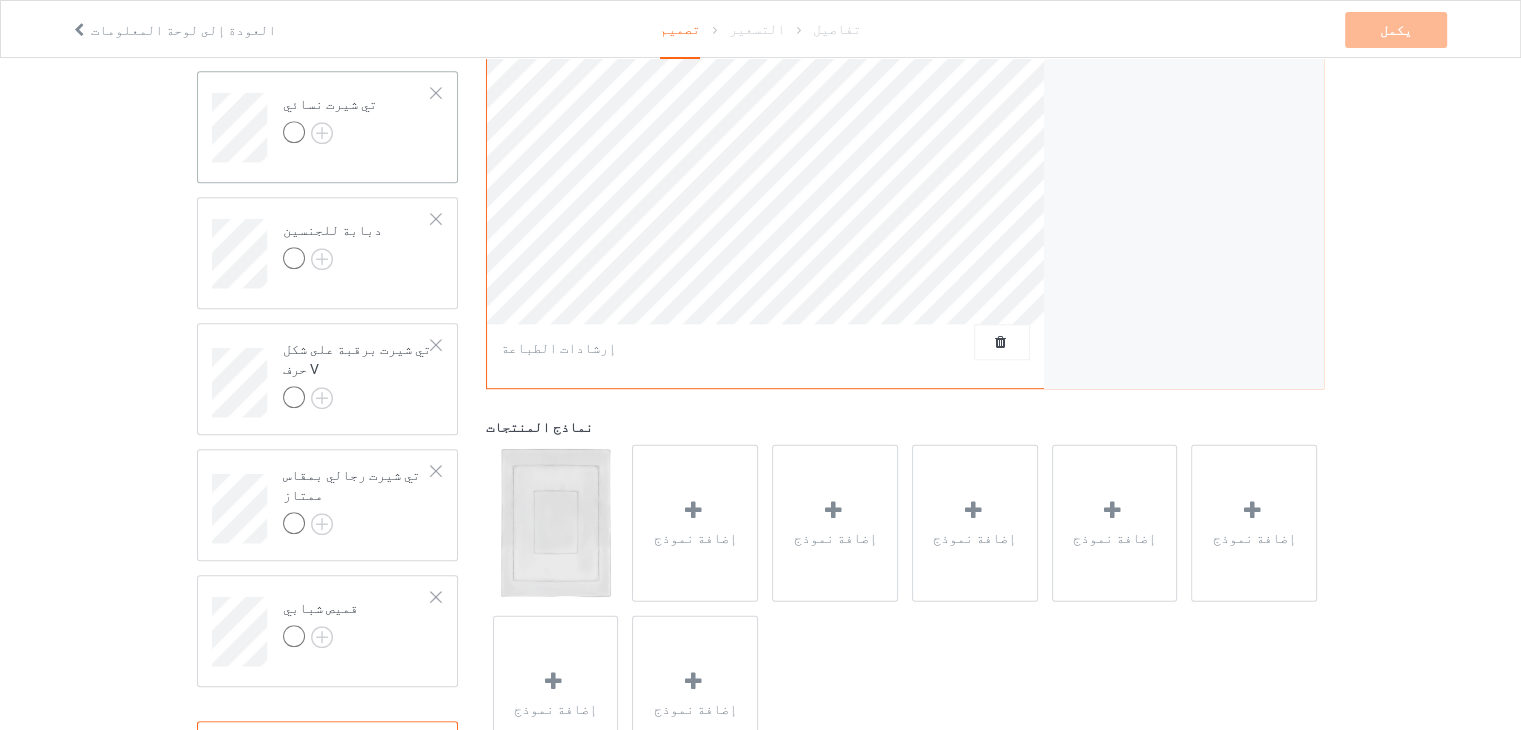 scroll, scrollTop: 1152, scrollLeft: 0, axis: vertical 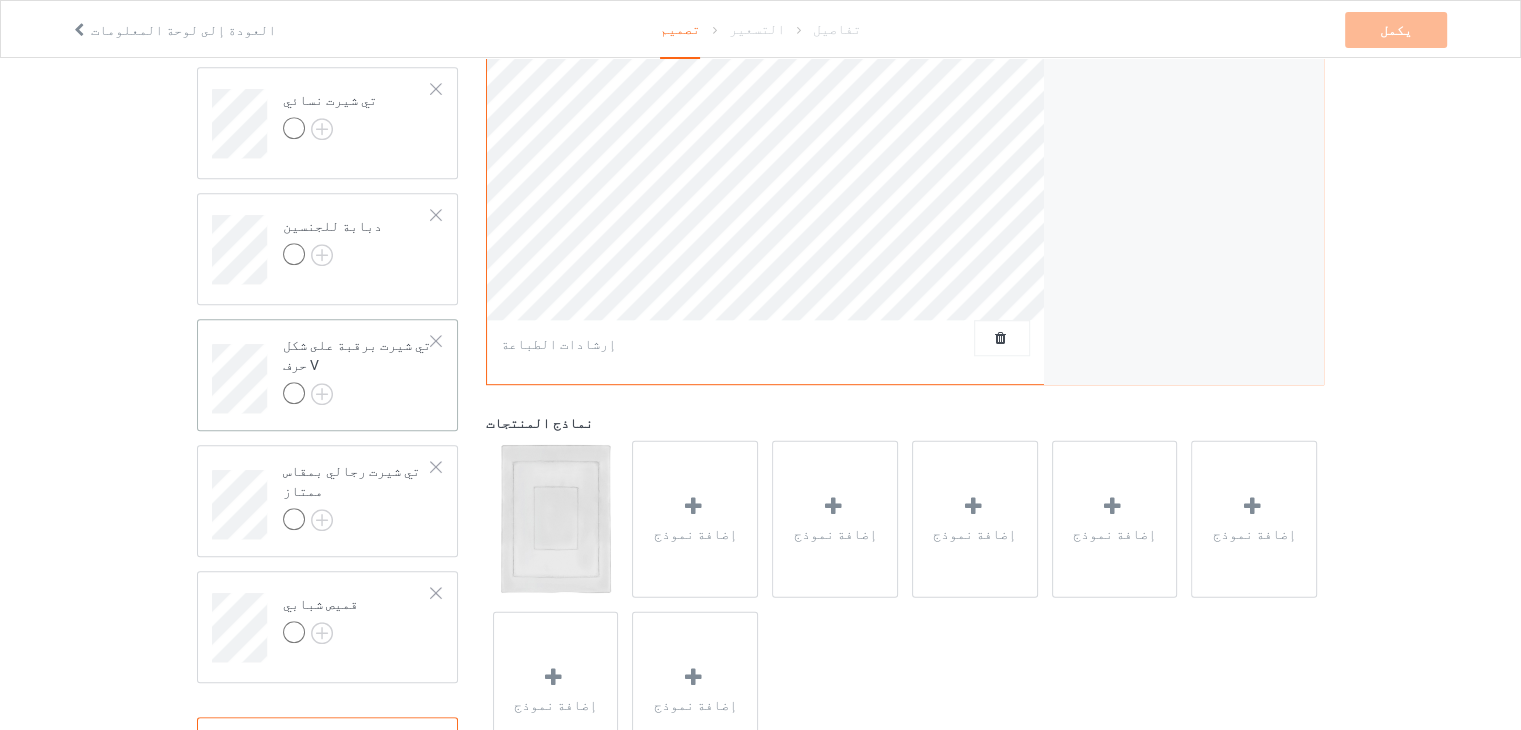 click on "تي شيرت برقبة على شكل حرف V" at bounding box center (357, 355) 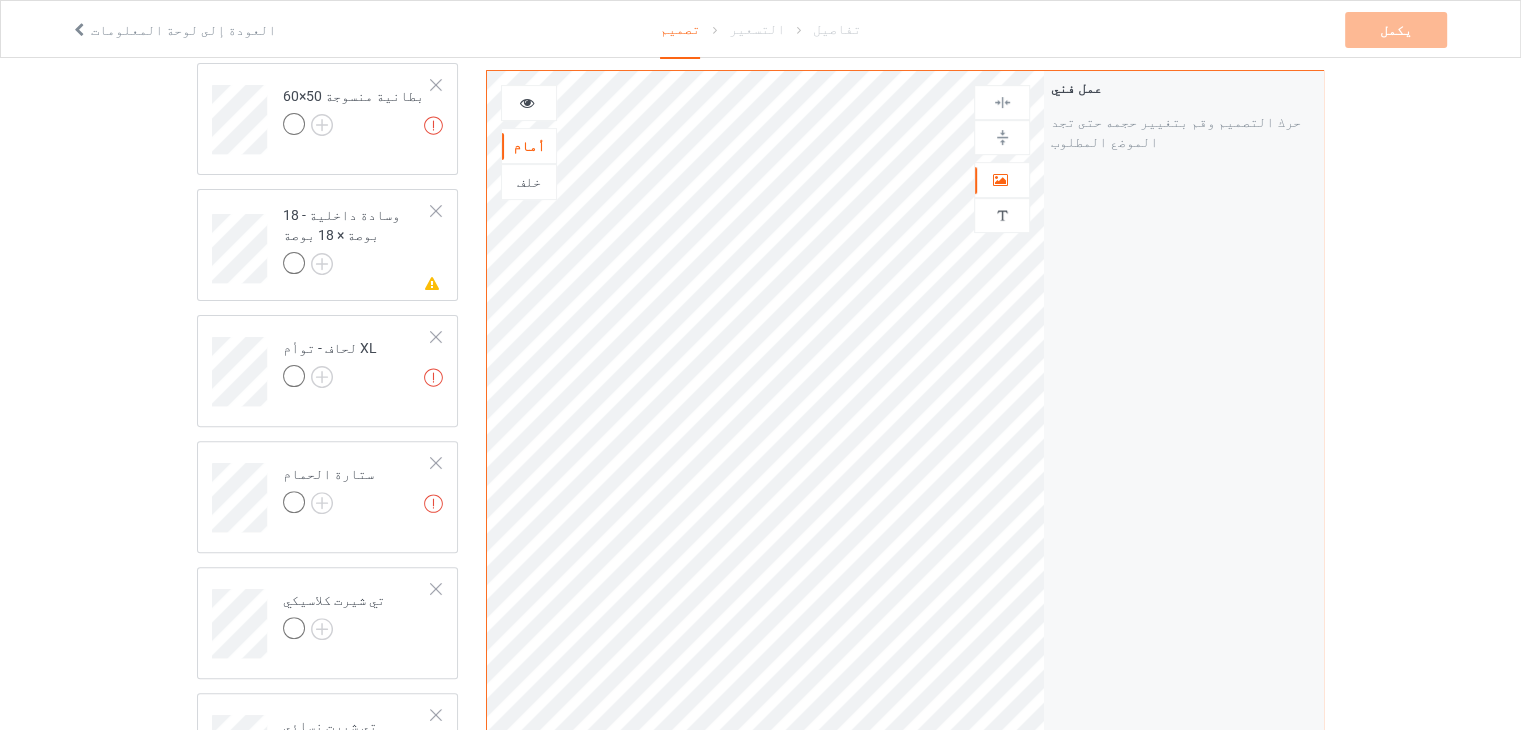 scroll, scrollTop: 496, scrollLeft: 0, axis: vertical 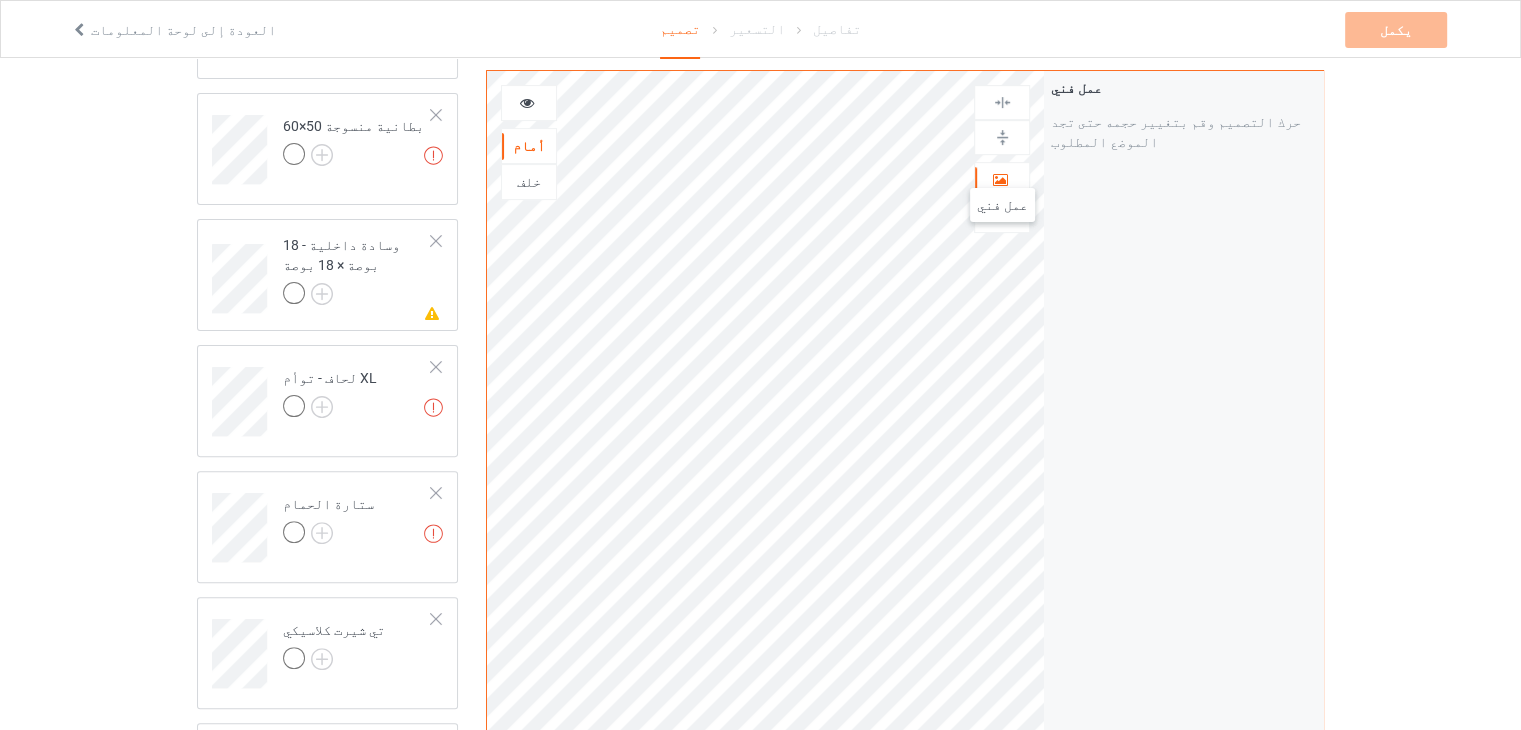 click at bounding box center [1002, 180] 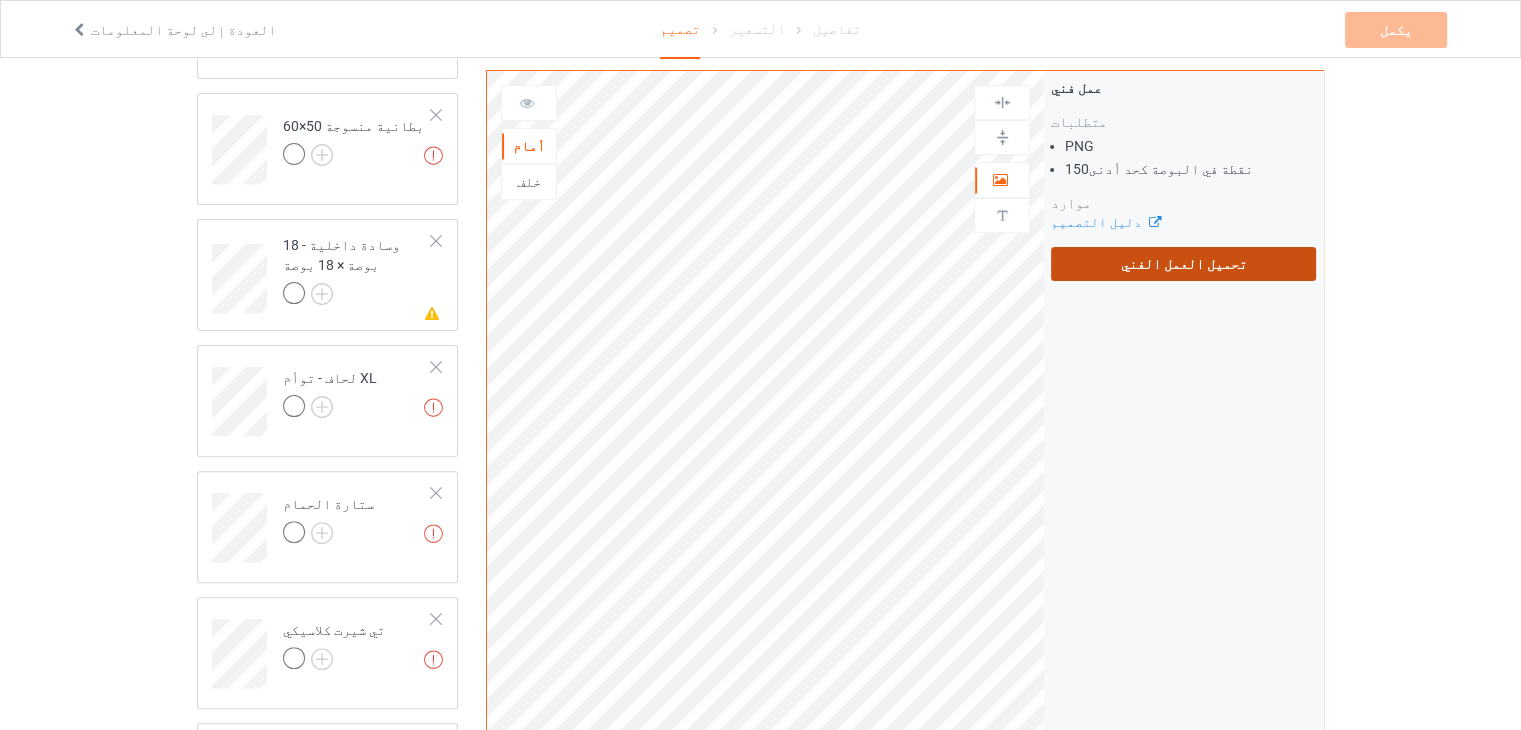 click on "تحميل العمل الفني" at bounding box center (1184, 264) 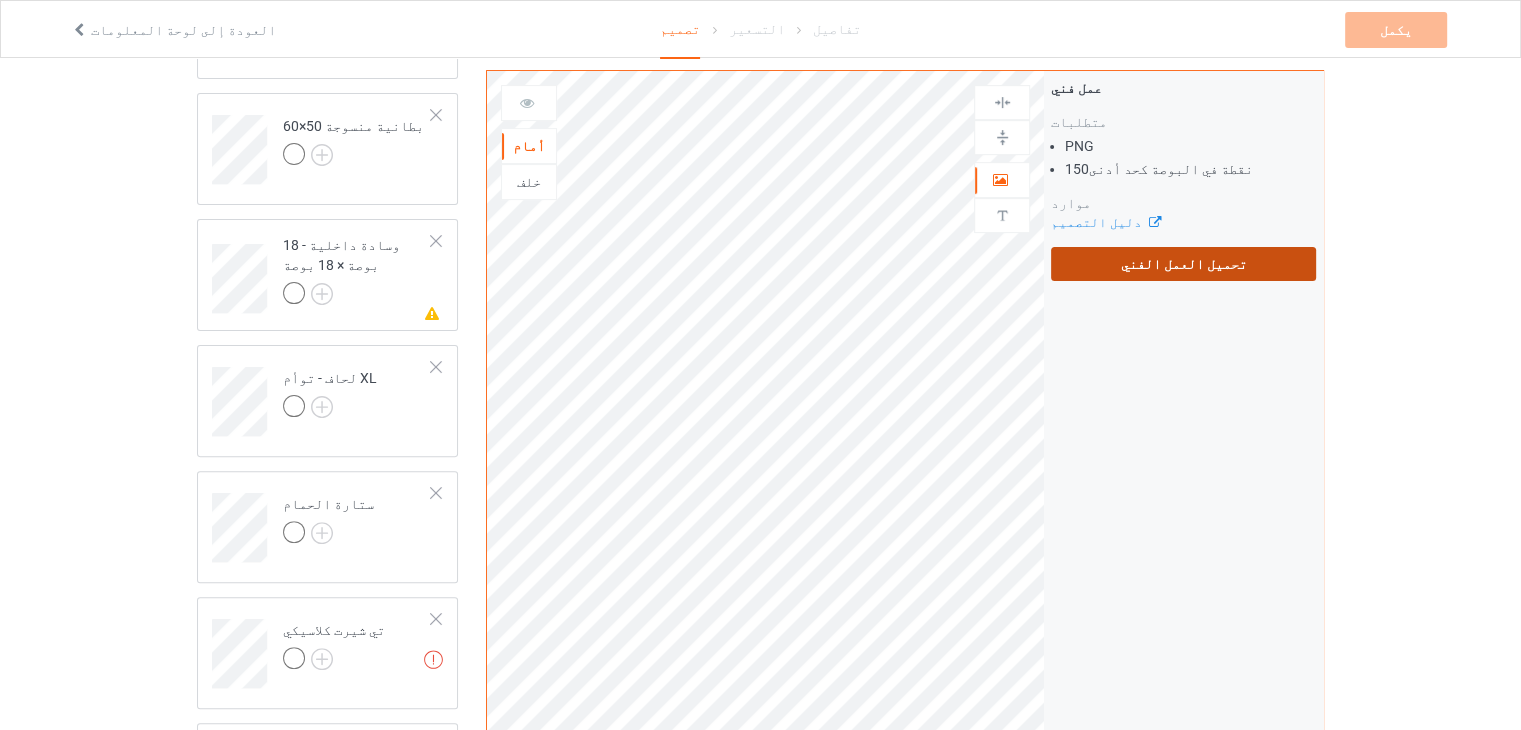 click on "تحميل العمل الفني" at bounding box center (1184, 264) 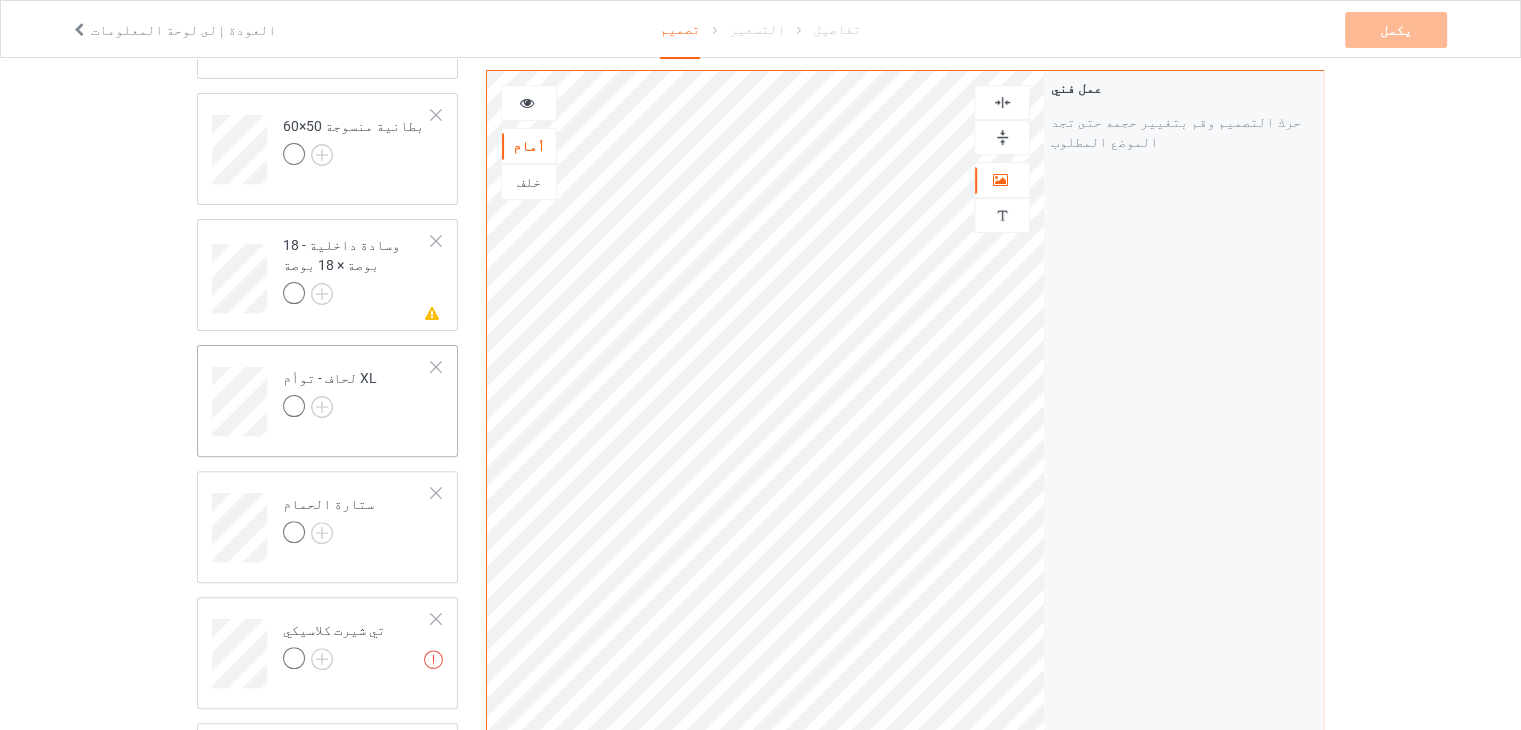 click on "لحاف - توأم XL" at bounding box center [357, 394] 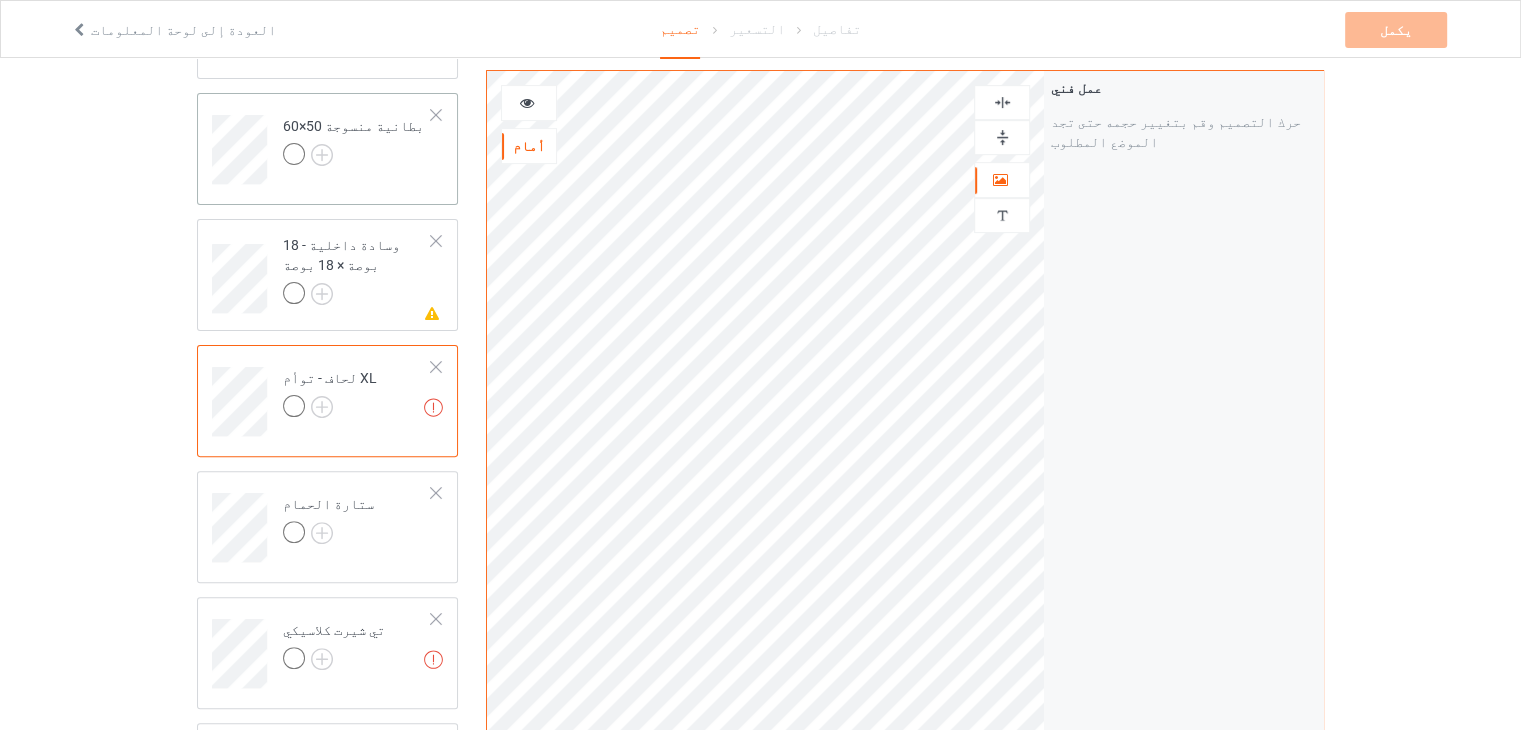 click at bounding box center (353, 157) 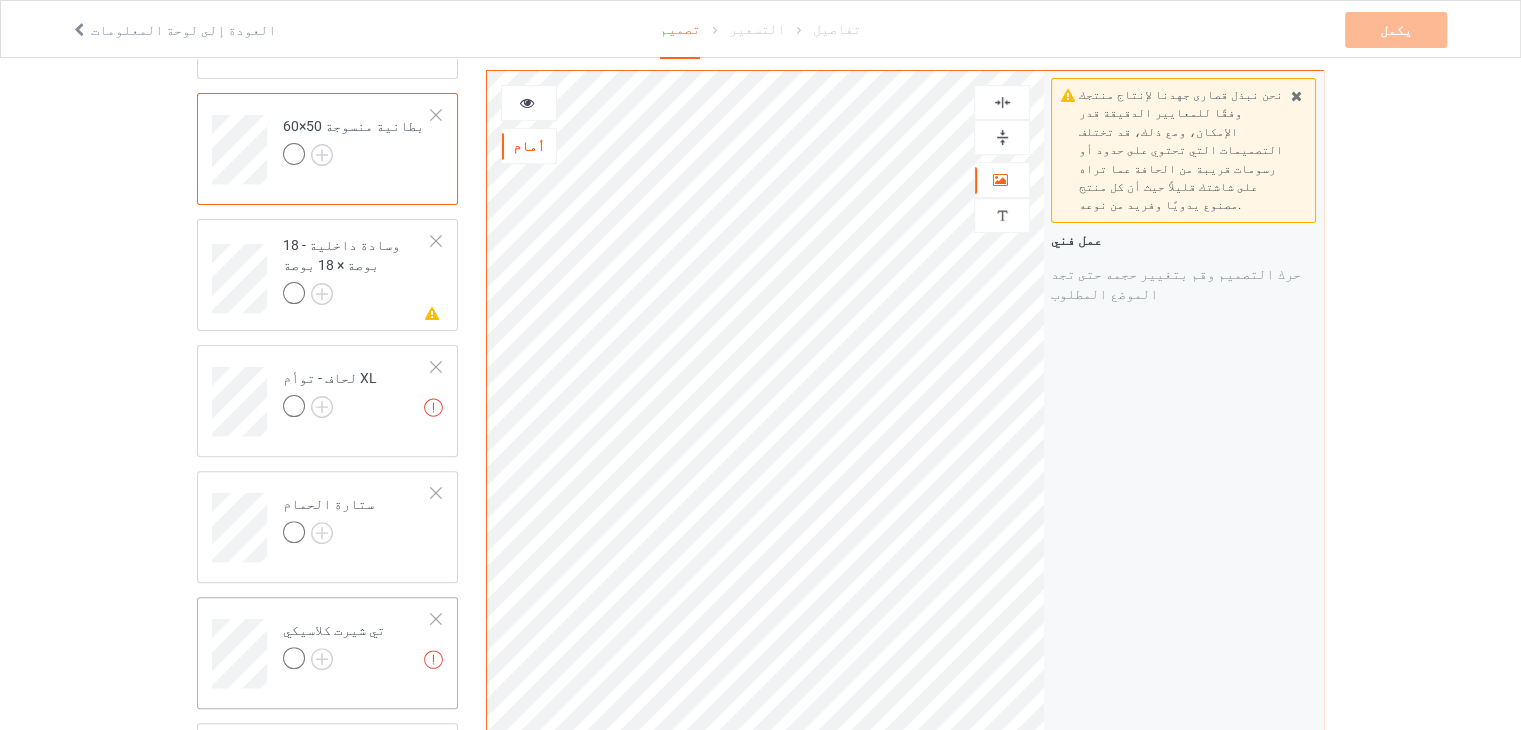 scroll, scrollTop: 556, scrollLeft: 0, axis: vertical 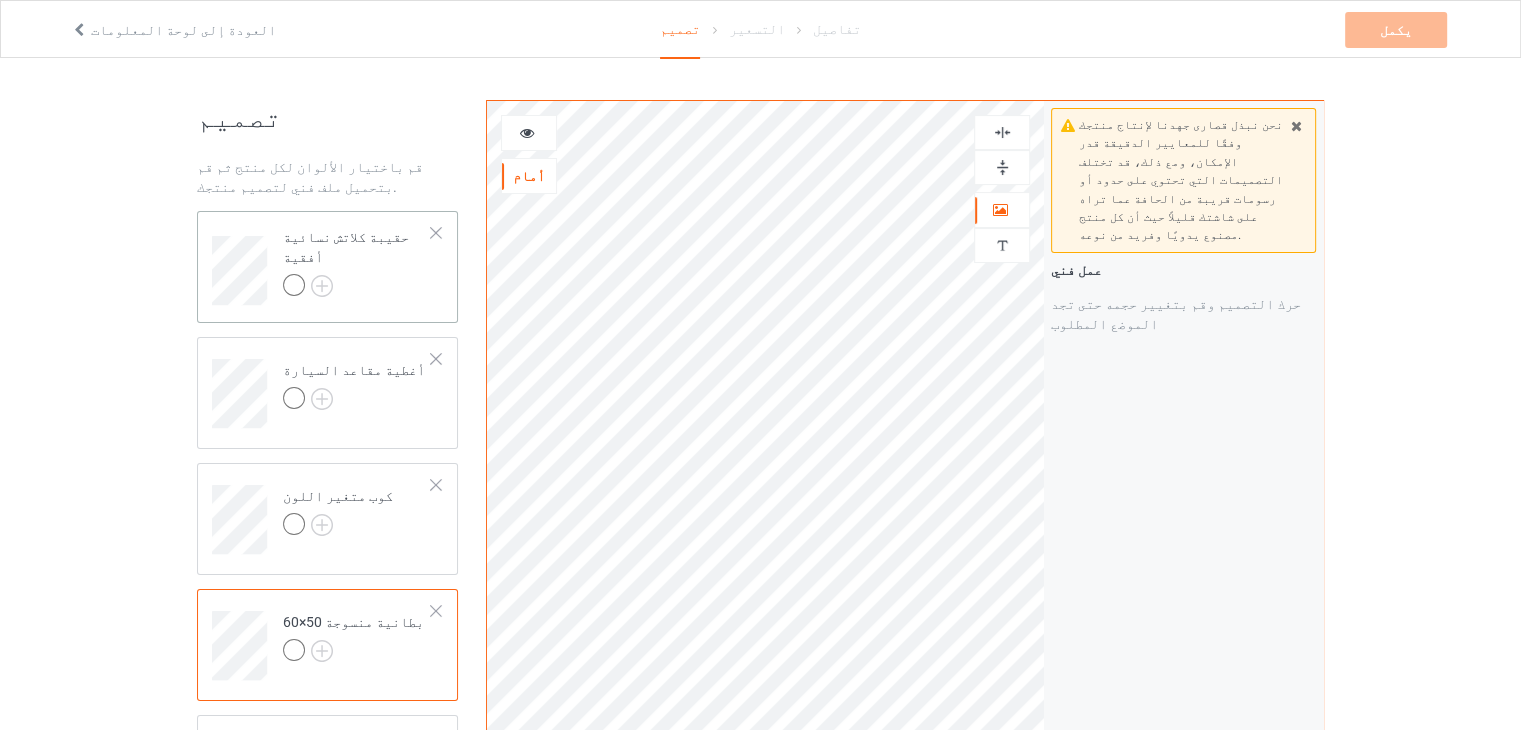 click on "حقيبة كلاتش نسائية أفقية" at bounding box center [357, 263] 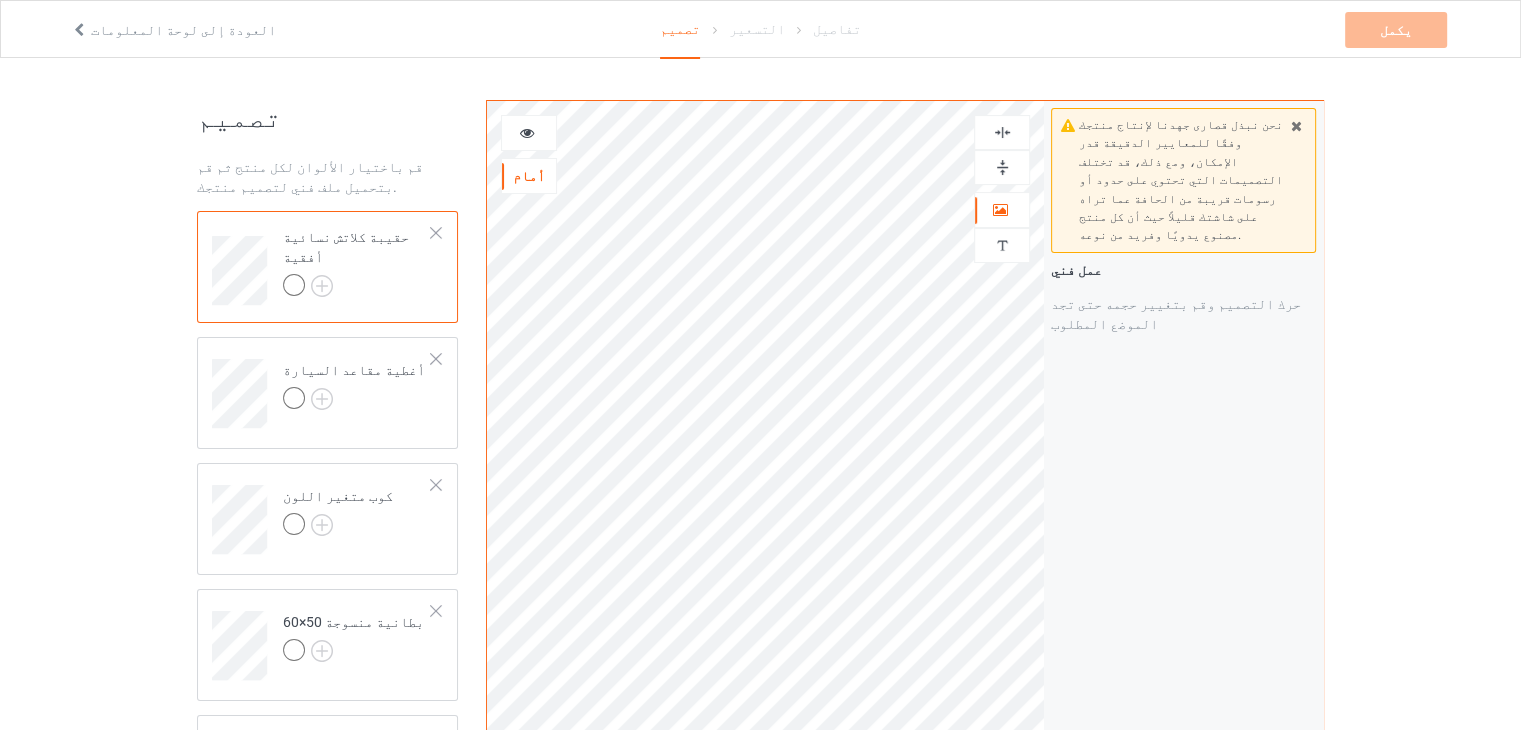 click on "حقيبة كلاتش نسائية أفقية" at bounding box center [357, 263] 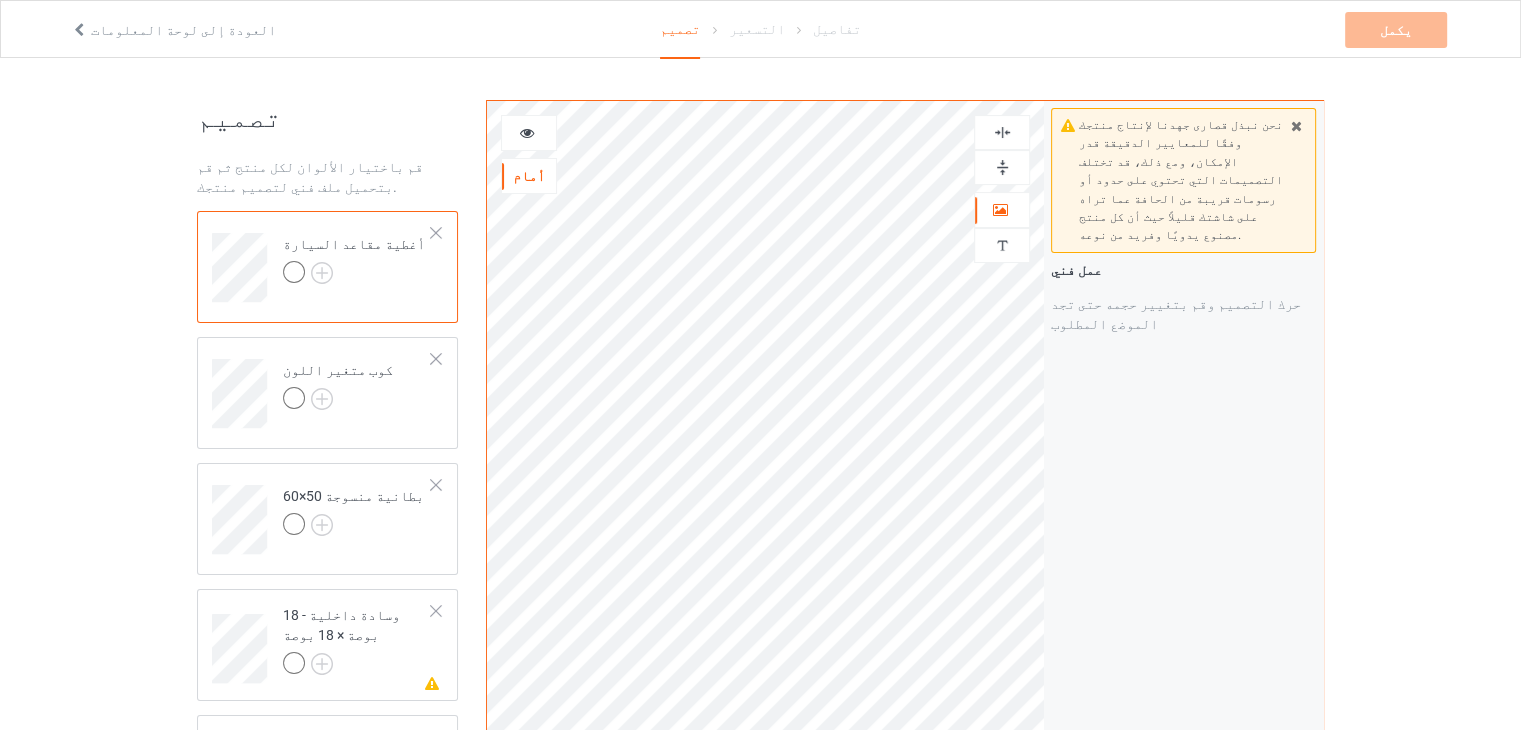 click at bounding box center (436, 233) 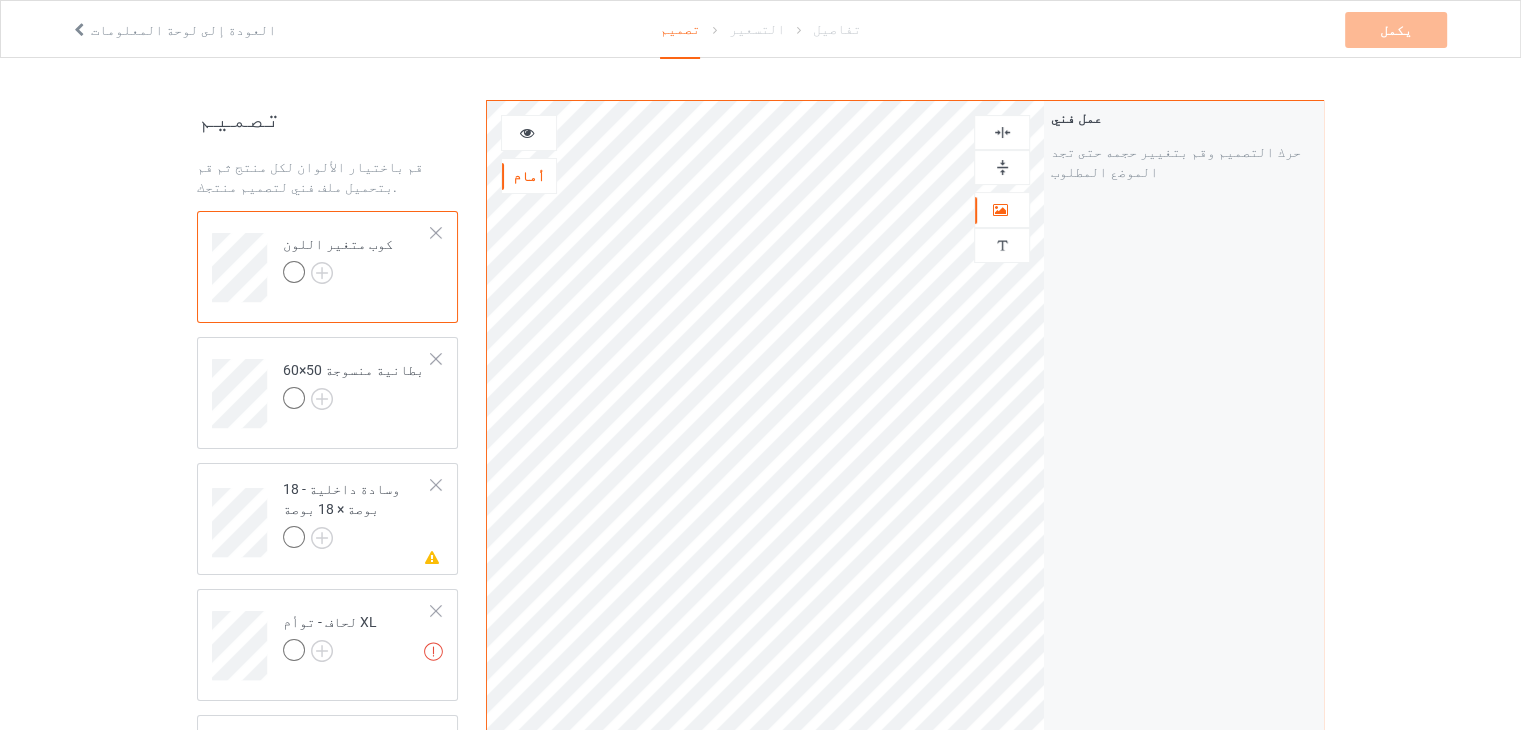 click at bounding box center [436, 233] 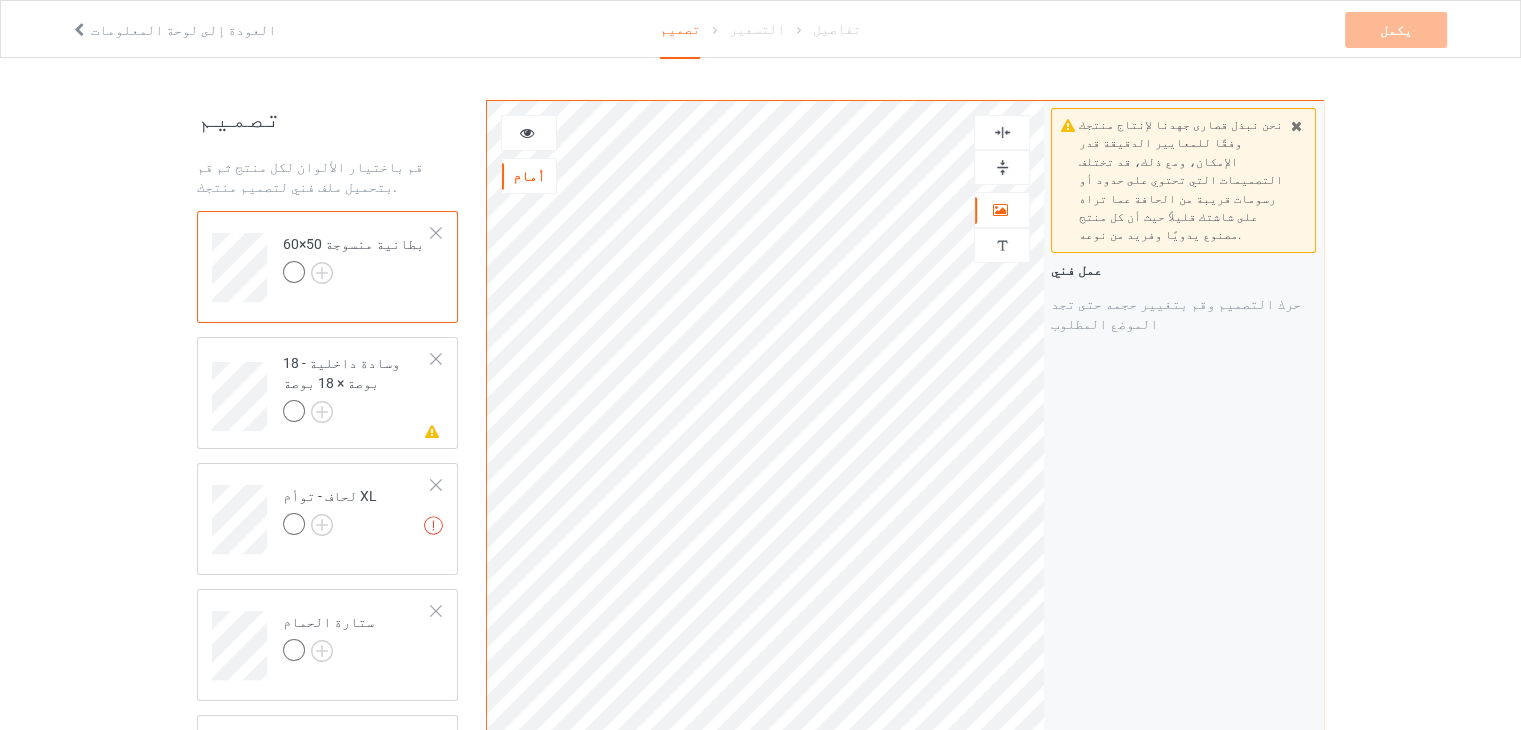 click at bounding box center (436, 233) 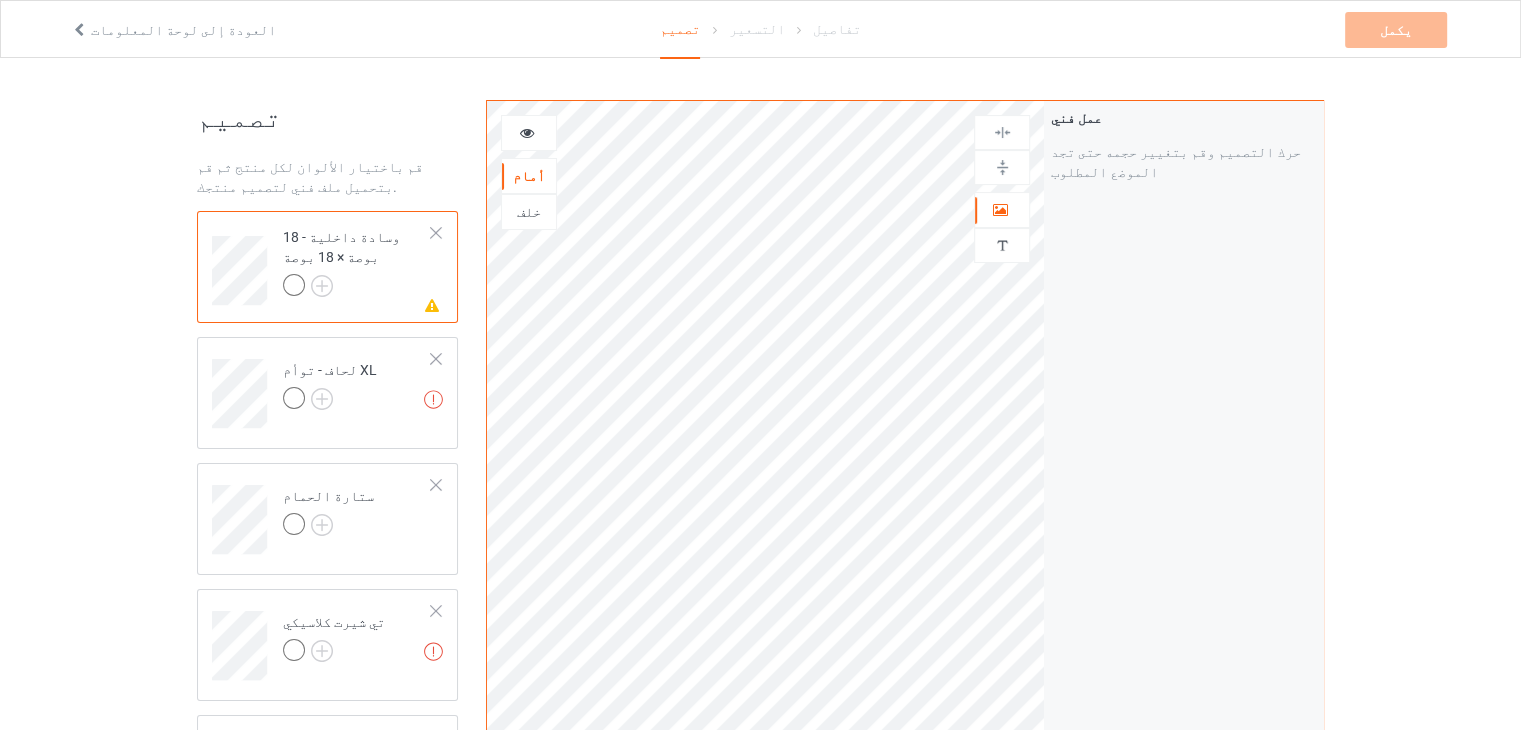 click at bounding box center [436, 233] 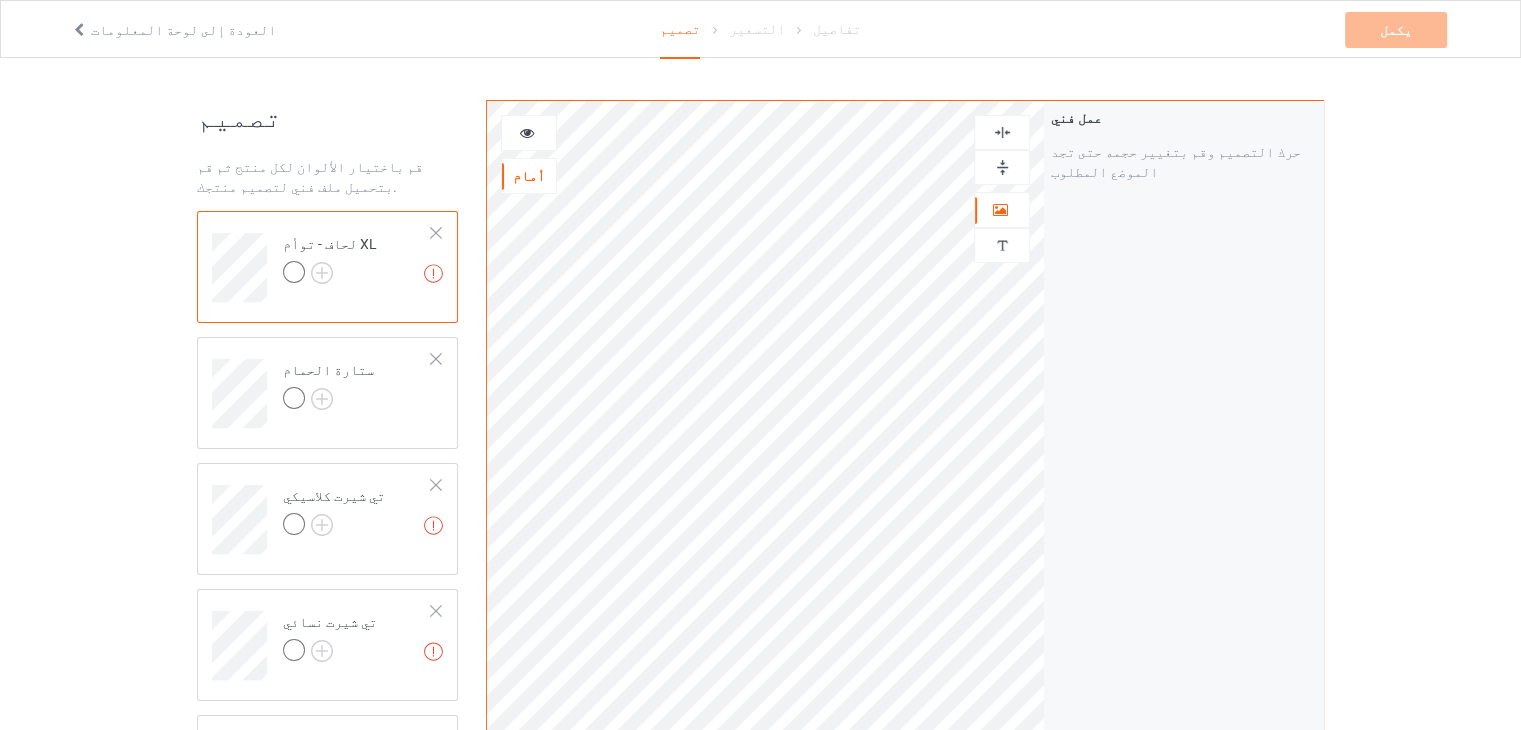 click at bounding box center (436, 233) 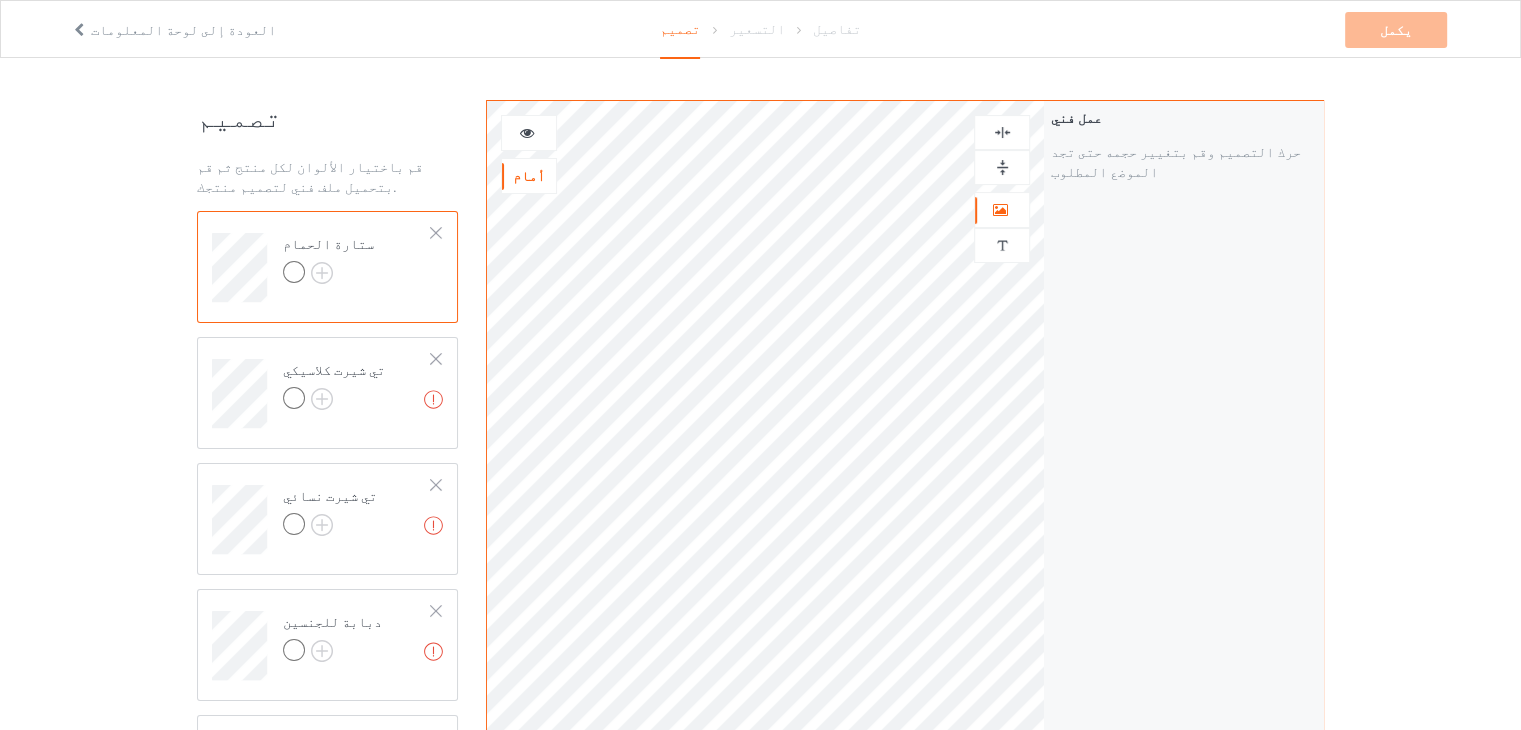 click at bounding box center [436, 233] 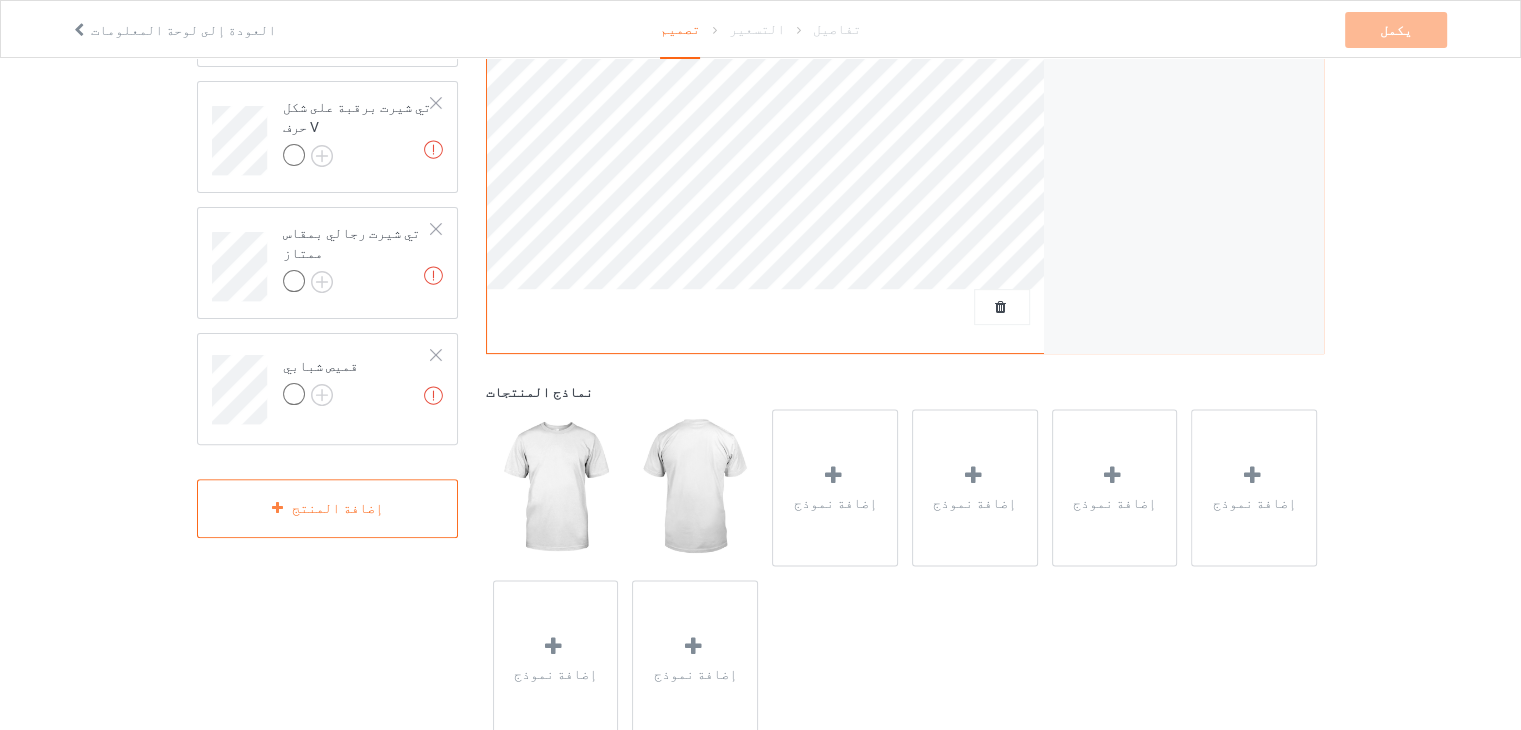 scroll, scrollTop: 508, scrollLeft: 0, axis: vertical 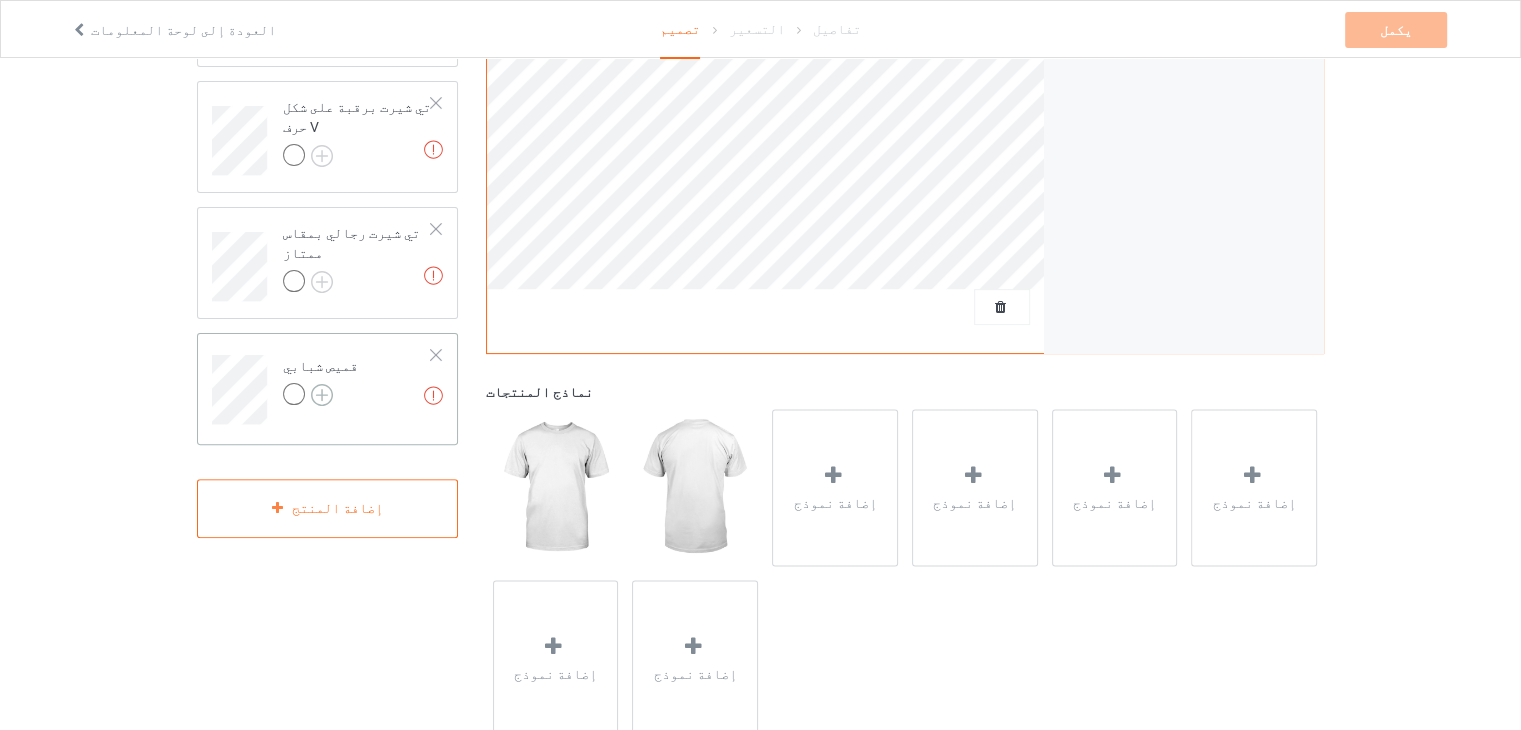 click at bounding box center (322, 395) 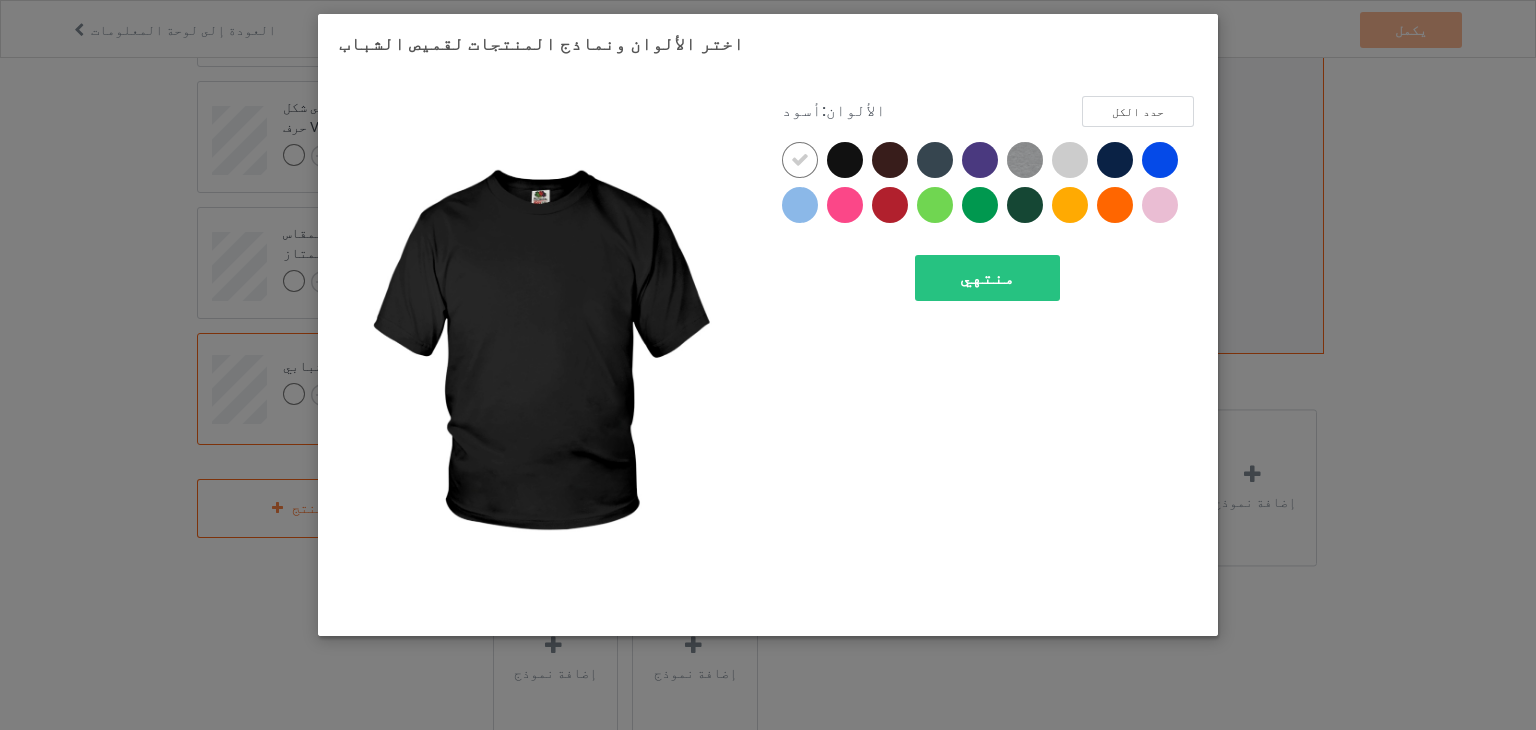 click at bounding box center [845, 160] 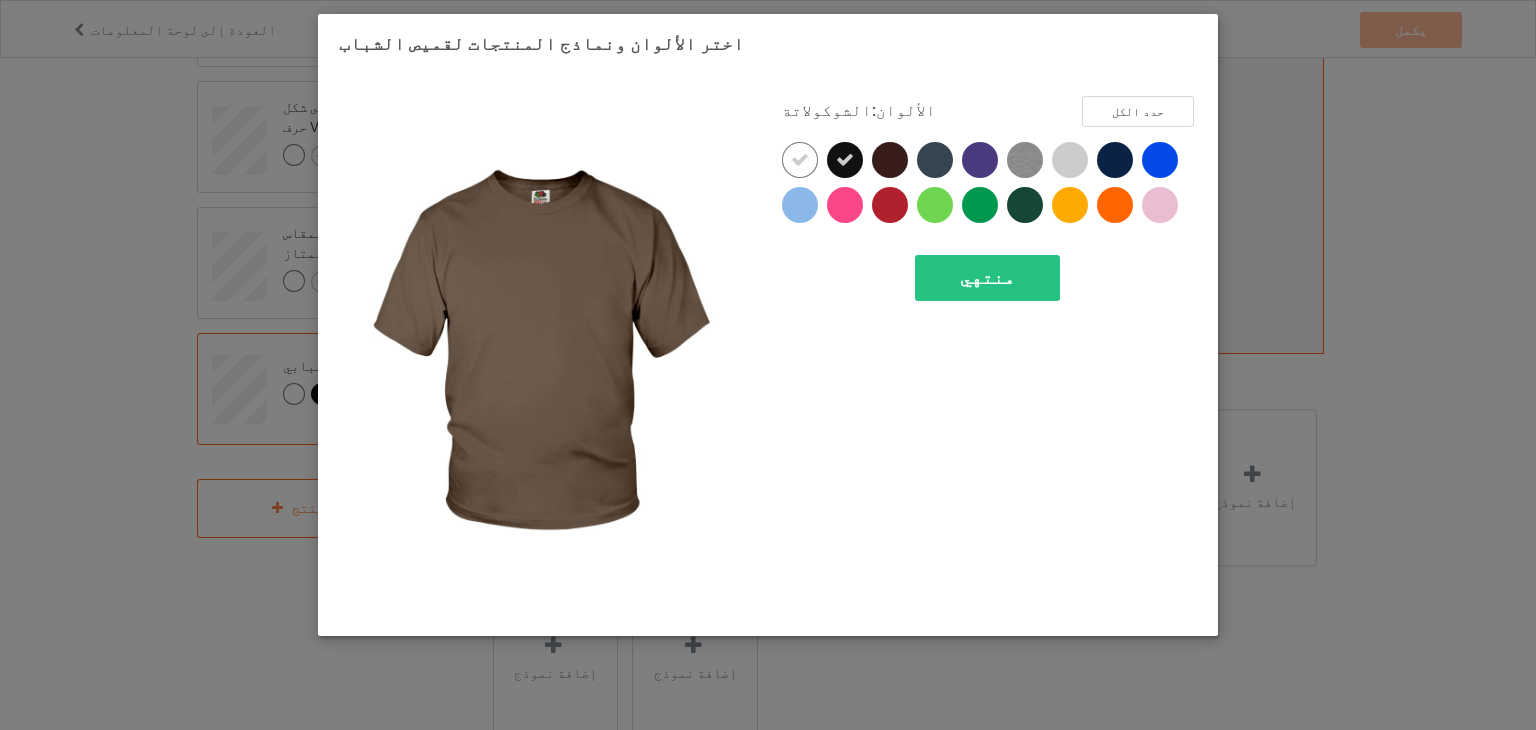 click at bounding box center (890, 160) 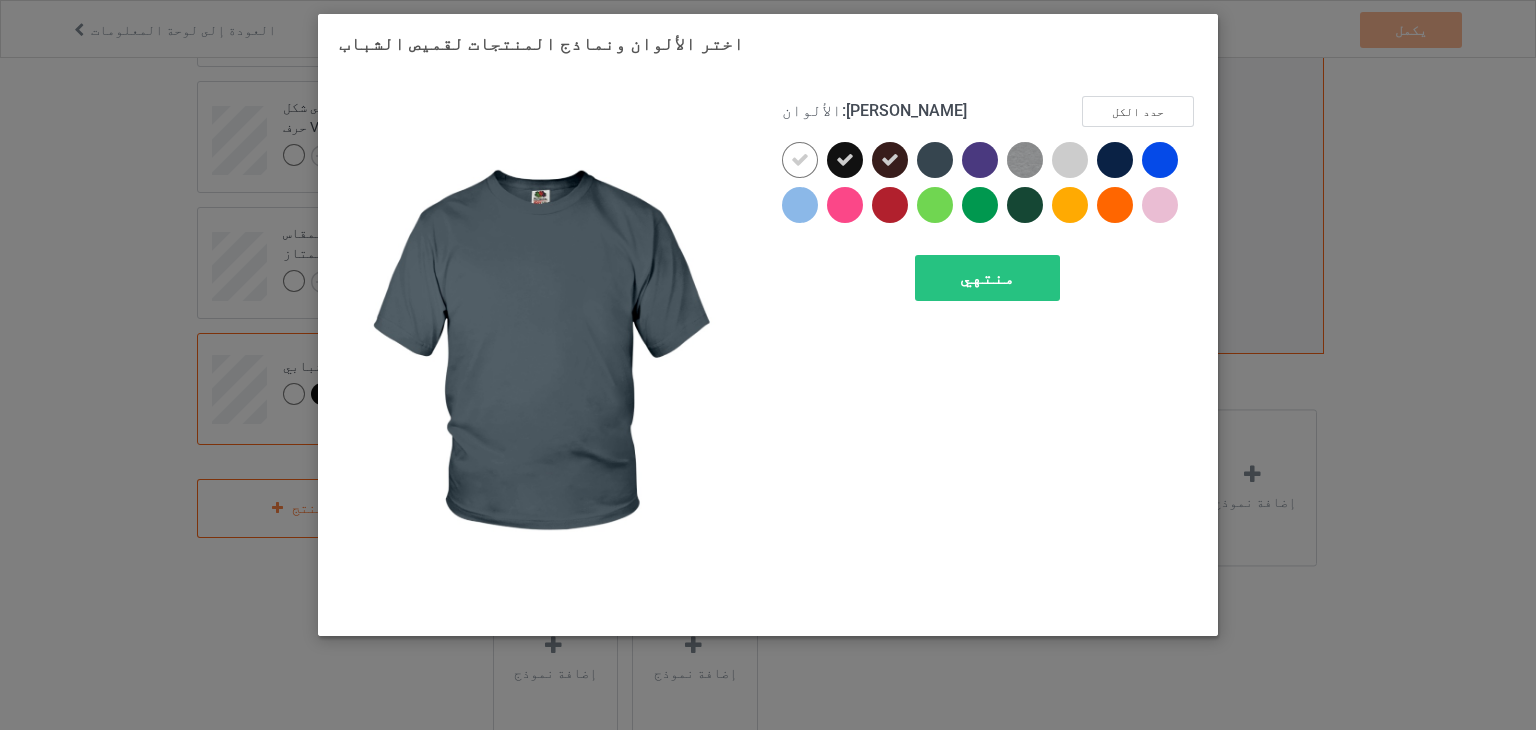 click at bounding box center [935, 160] 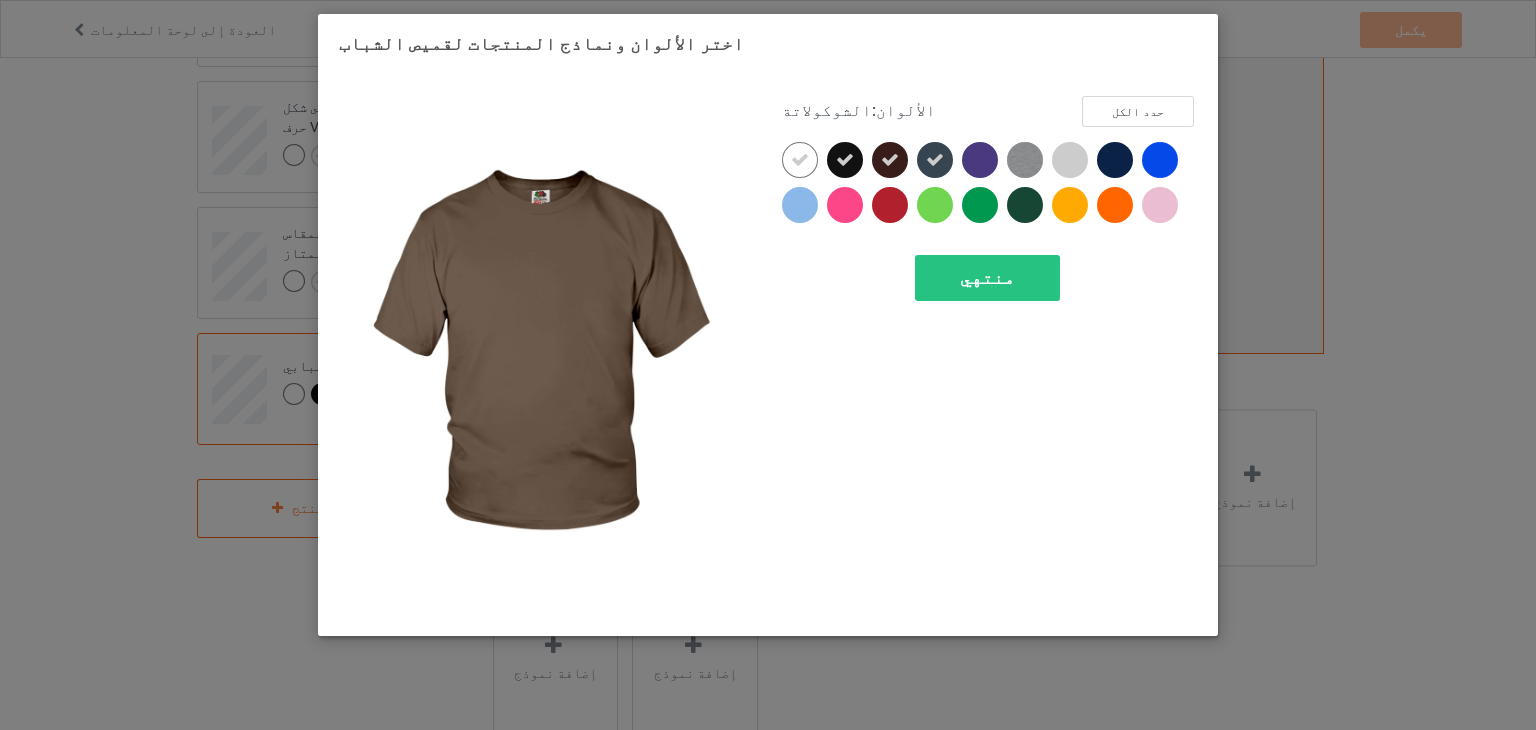 click at bounding box center (890, 160) 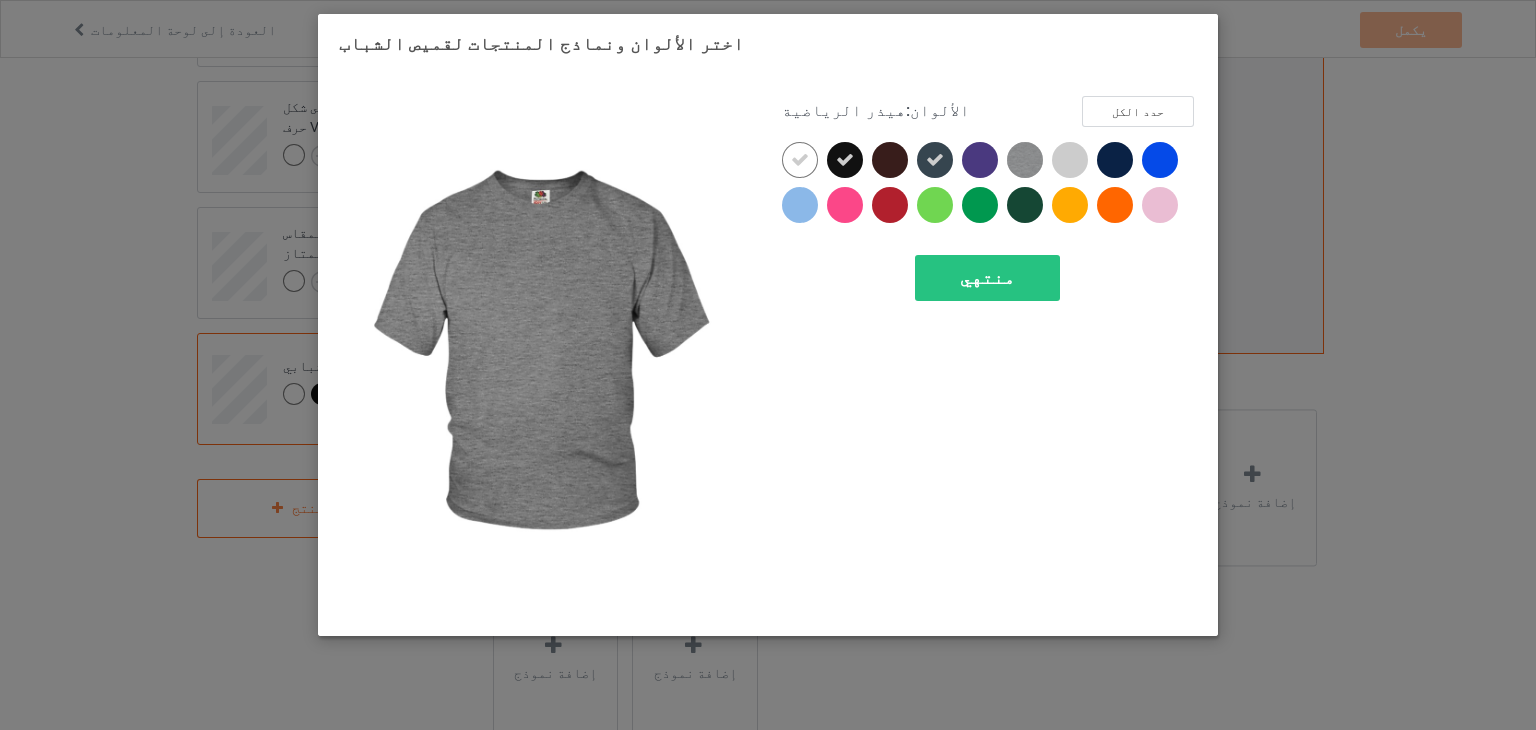 click at bounding box center [1025, 160] 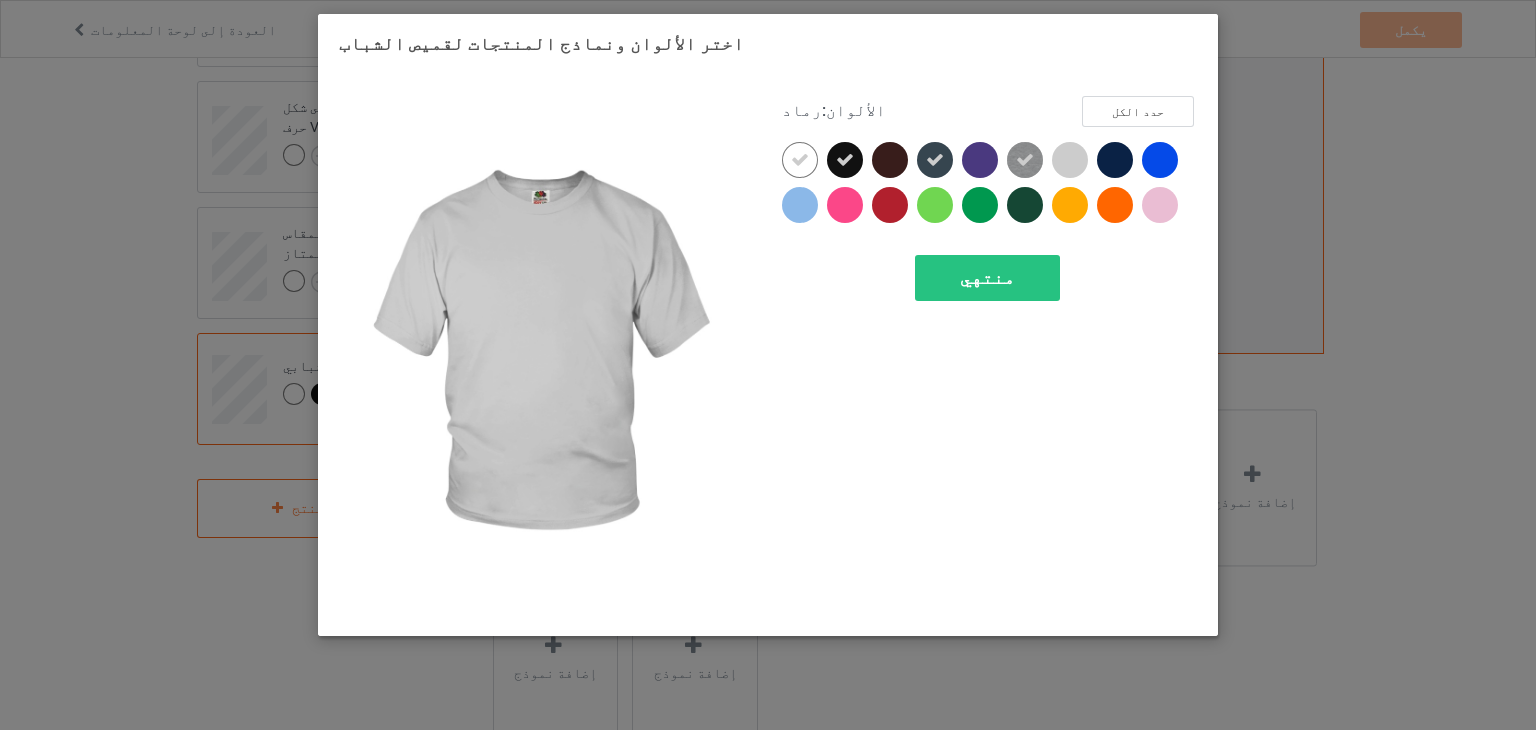 click at bounding box center [1070, 160] 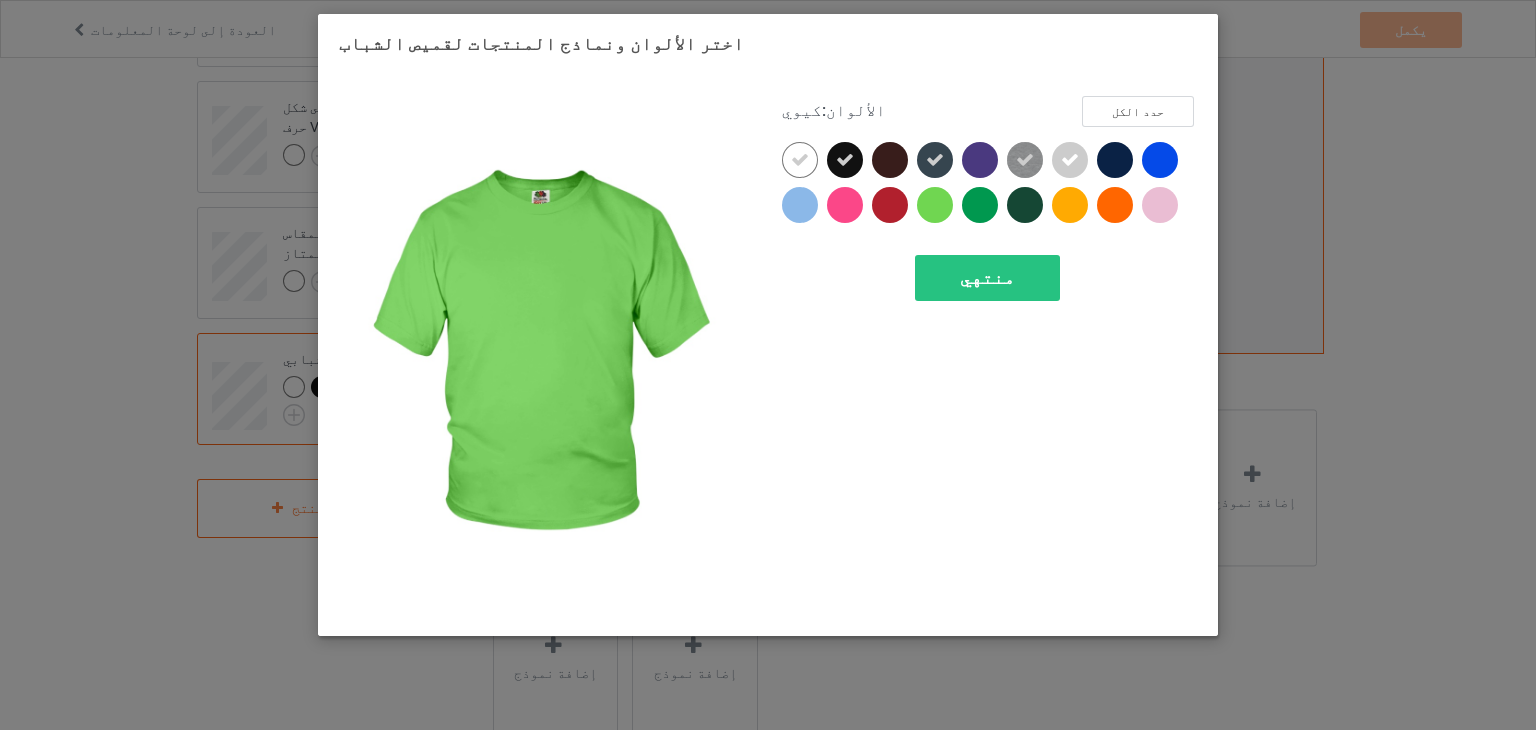 click at bounding box center (935, 205) 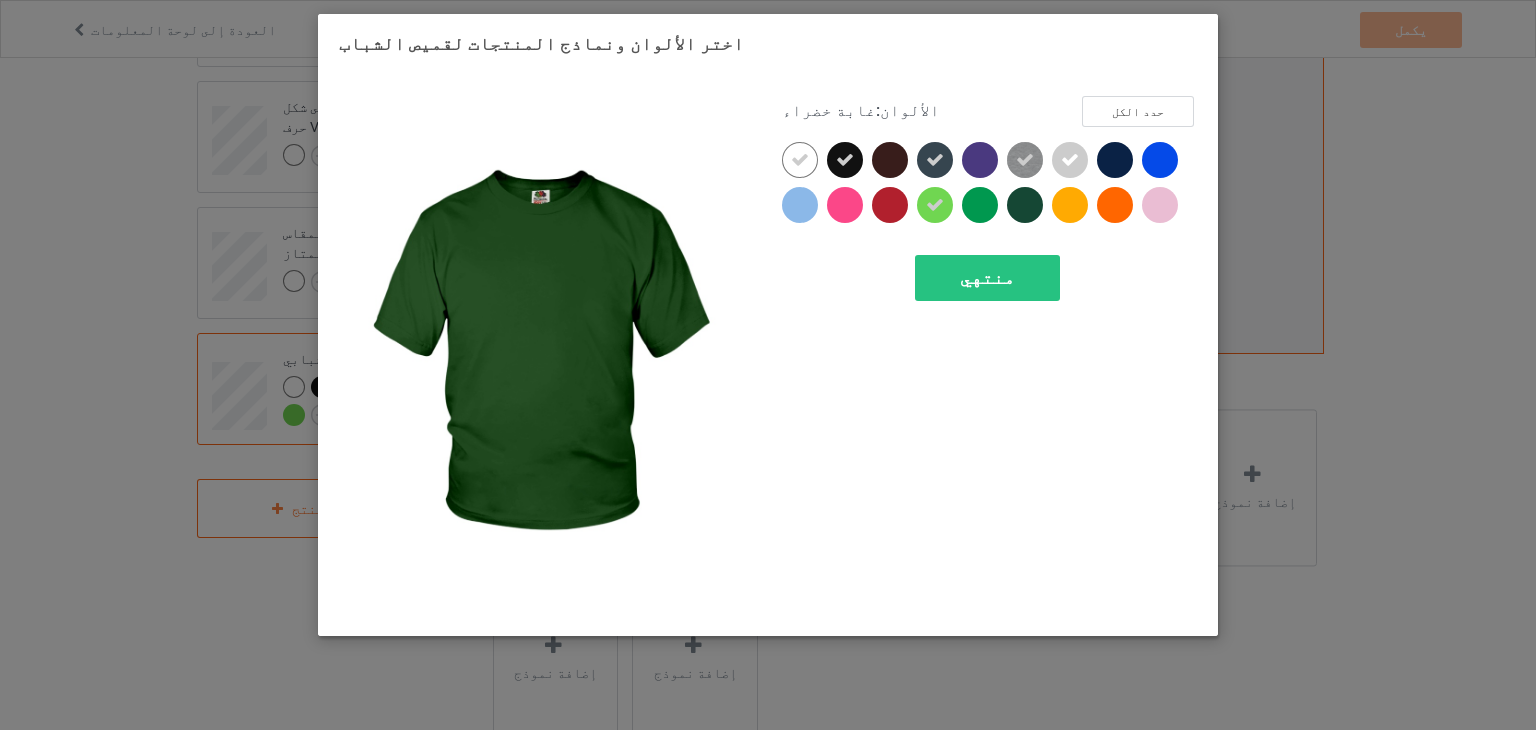 click at bounding box center (1025, 205) 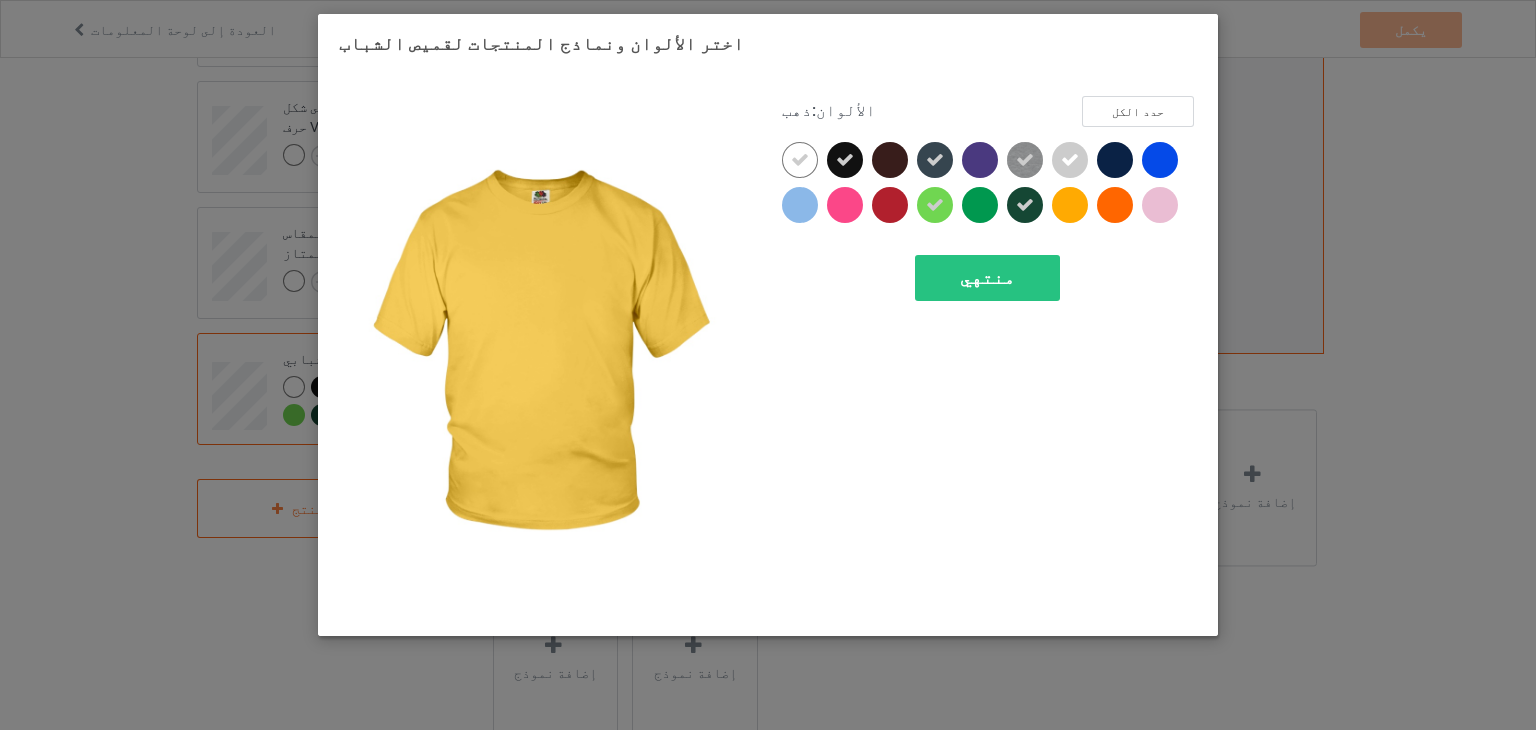 click at bounding box center (1070, 205) 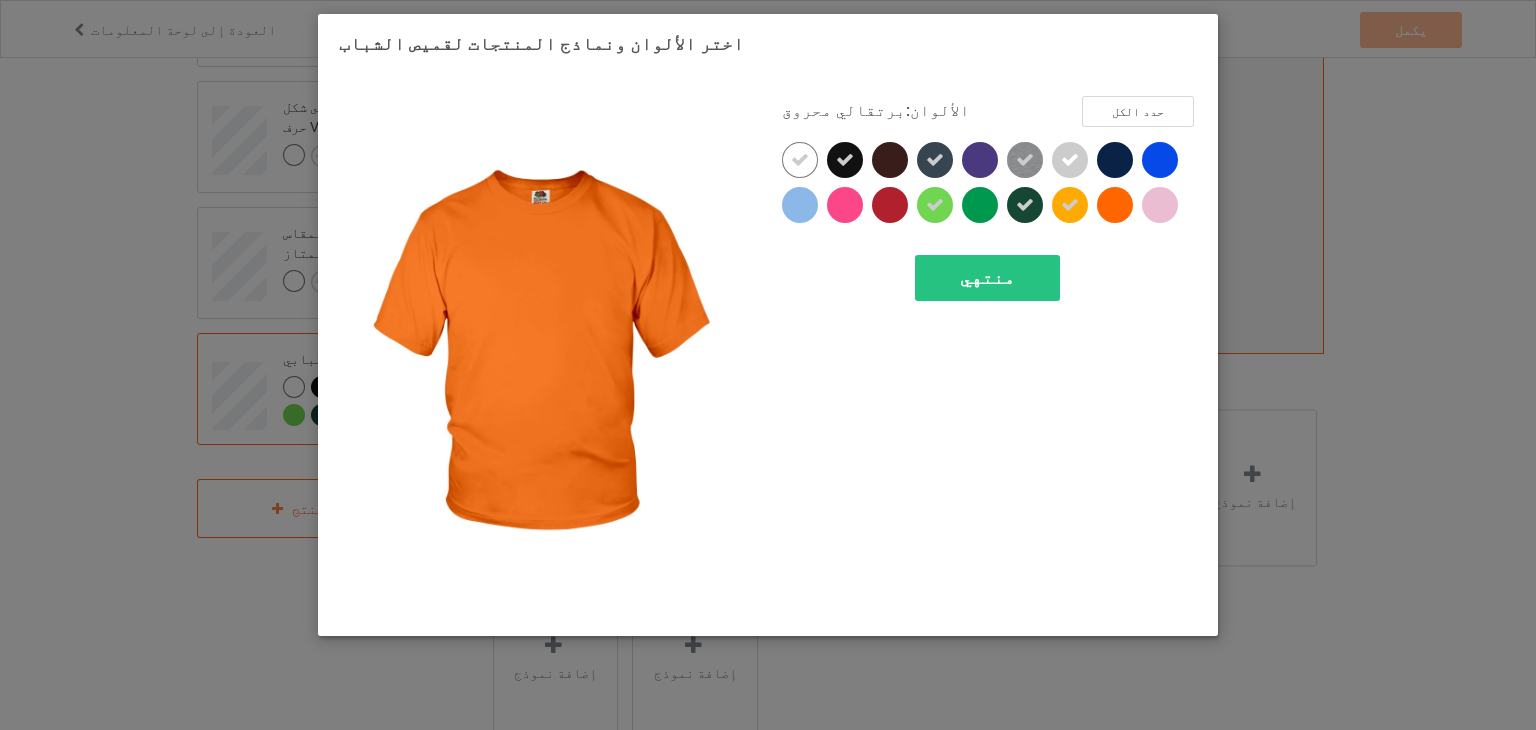 click at bounding box center [1115, 205] 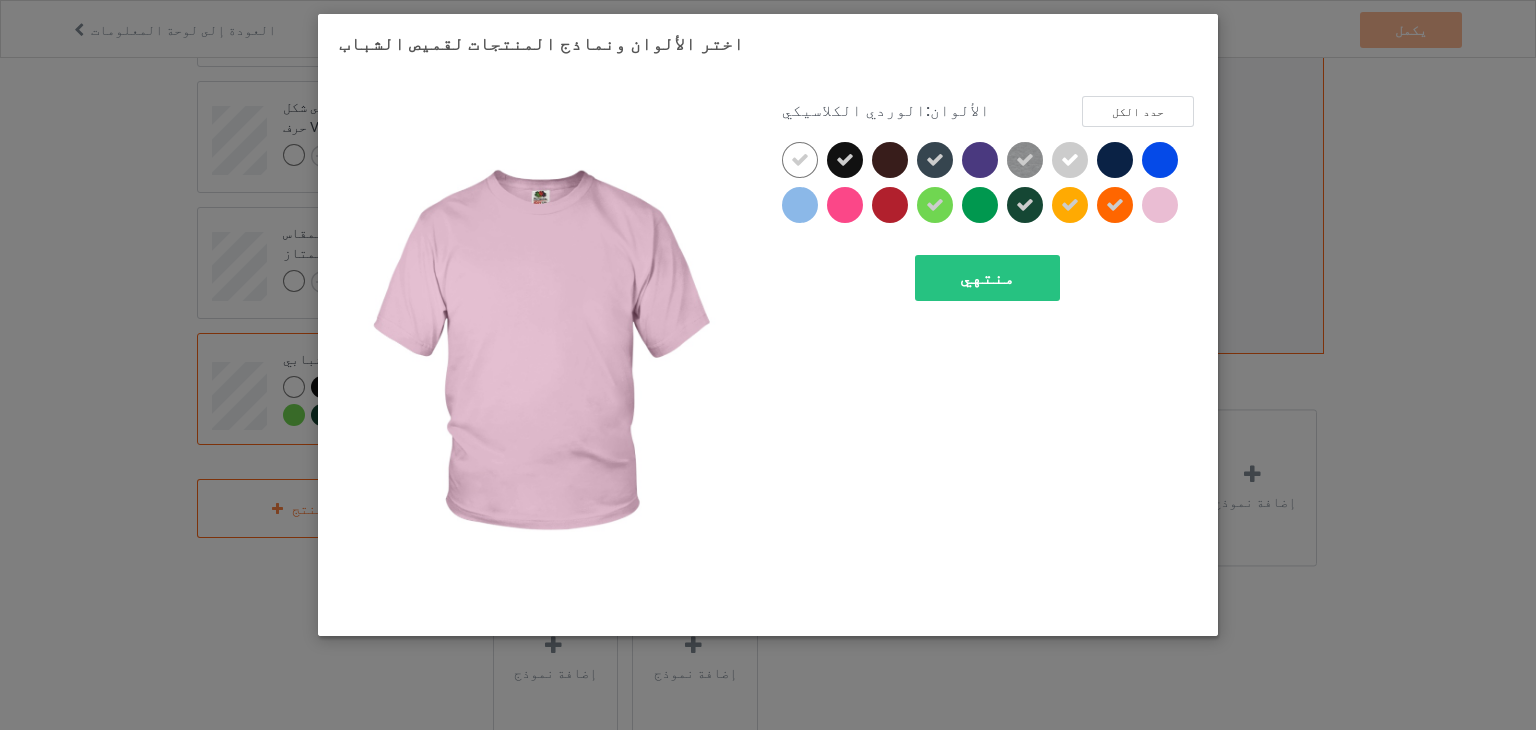 click at bounding box center [1160, 205] 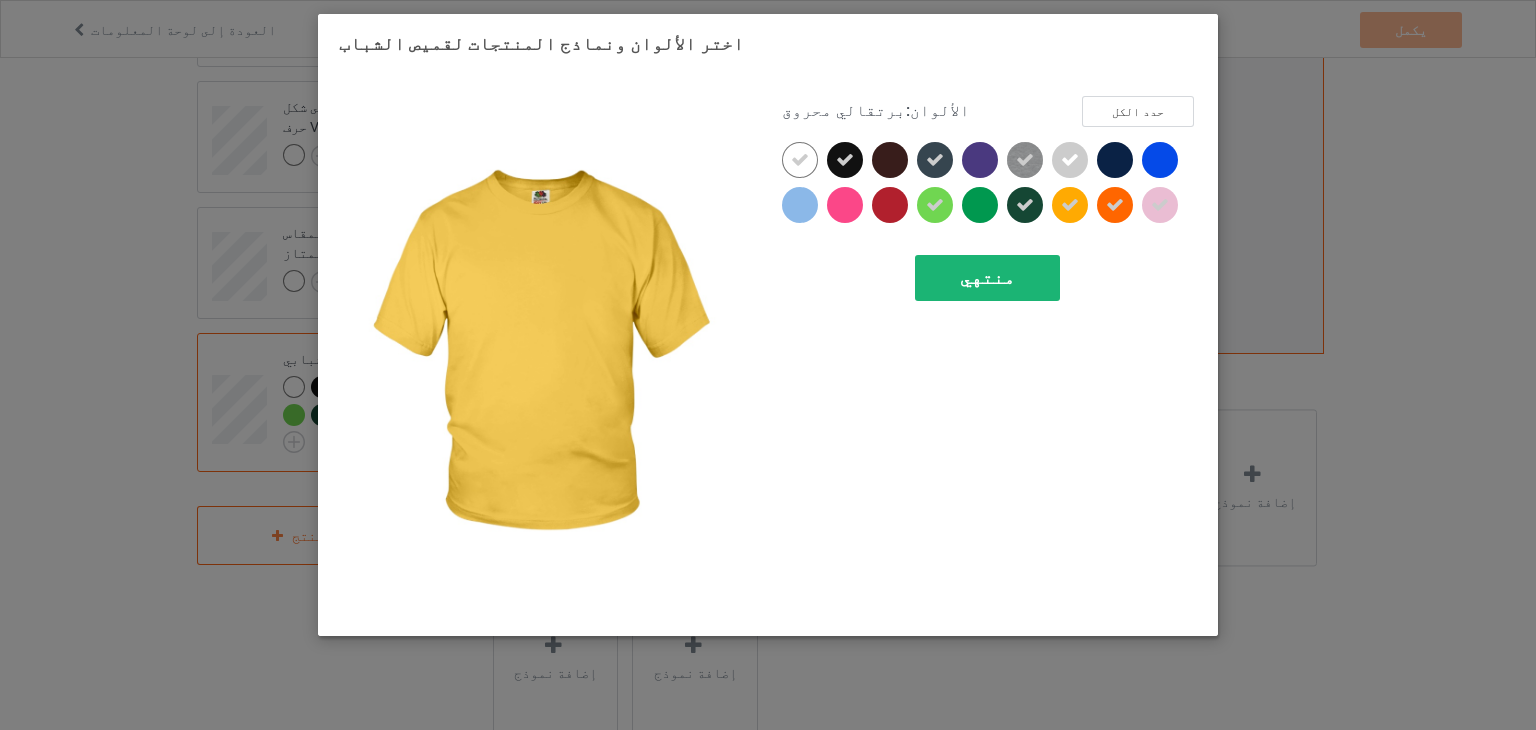 click on "منتهي" at bounding box center [987, 278] 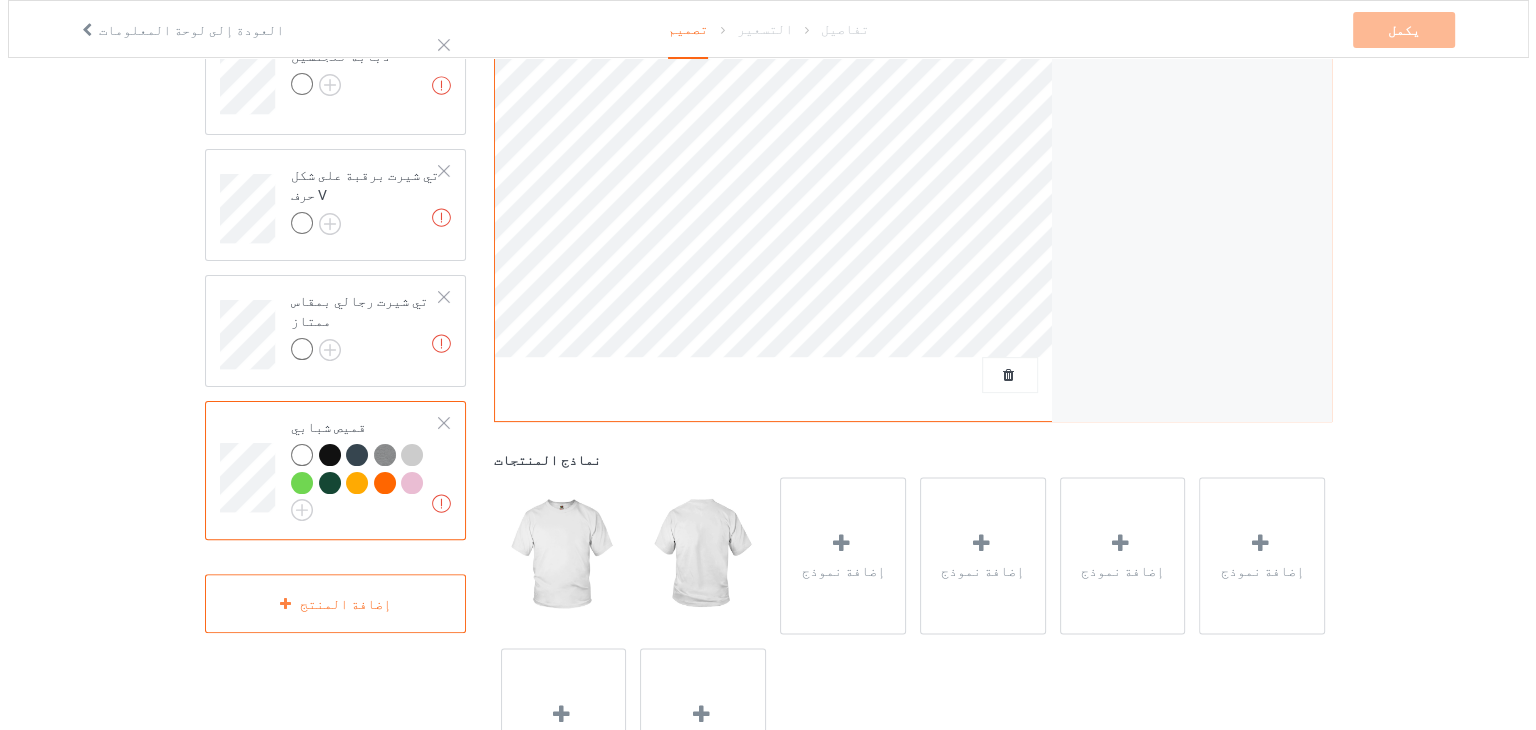 scroll, scrollTop: 435, scrollLeft: 0, axis: vertical 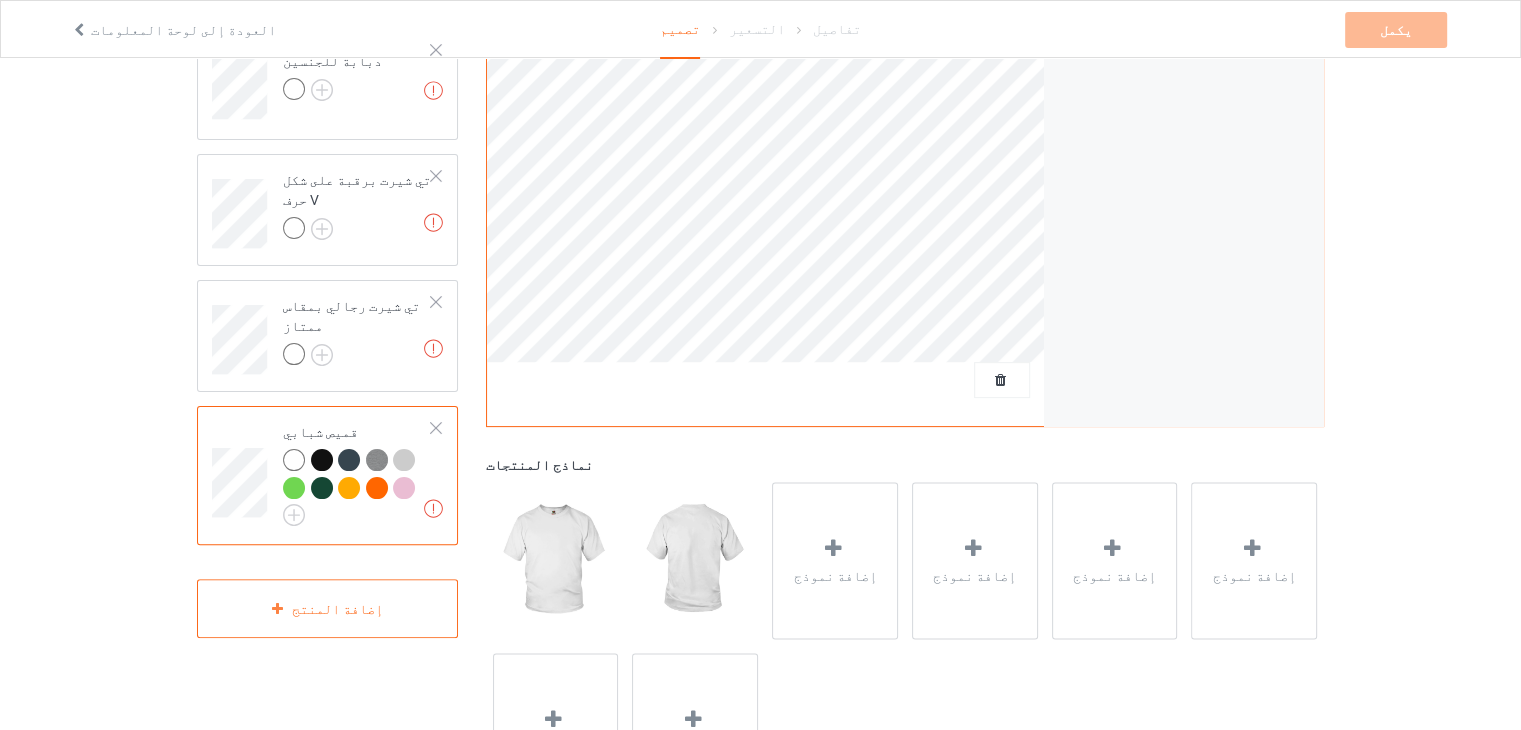 click at bounding box center [357, 487] 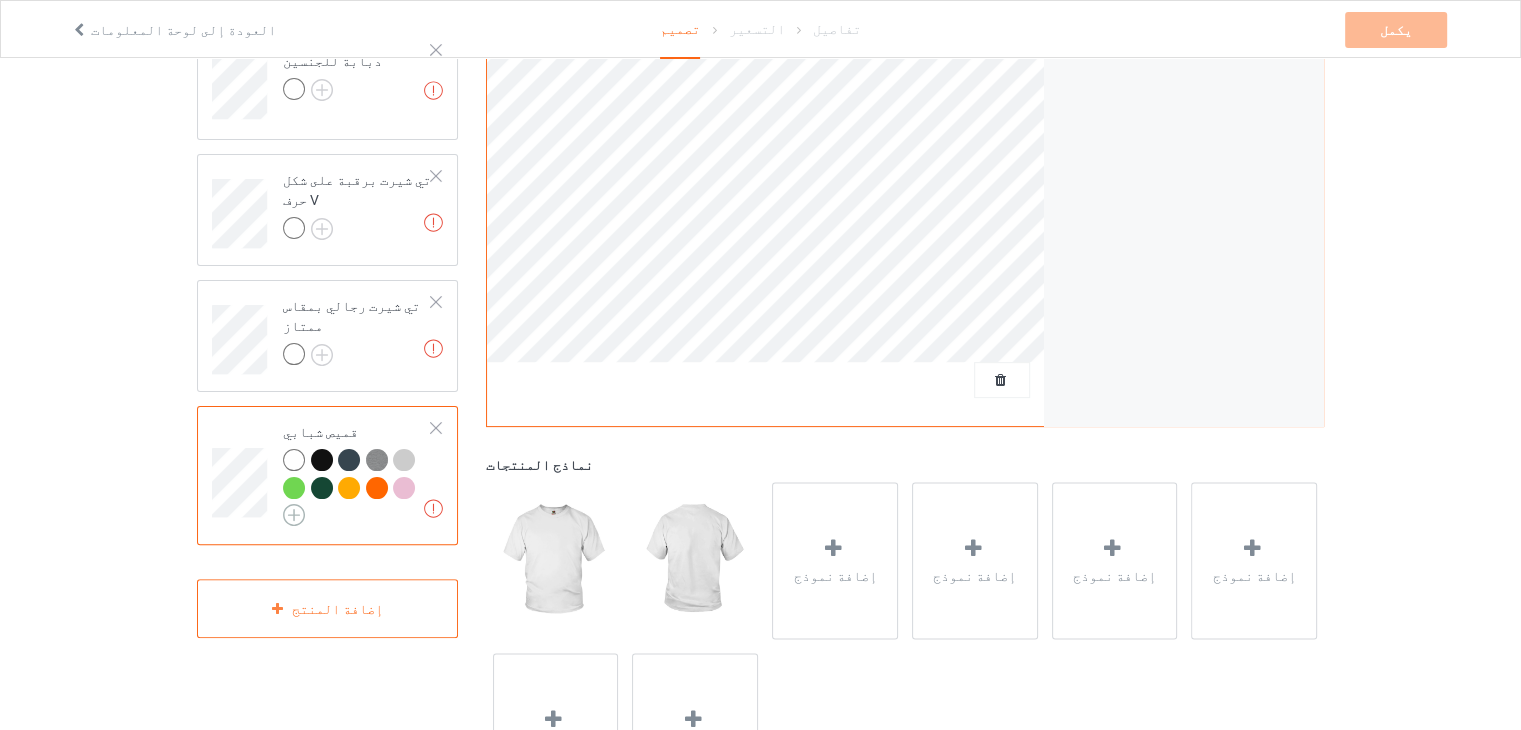click at bounding box center (294, 515) 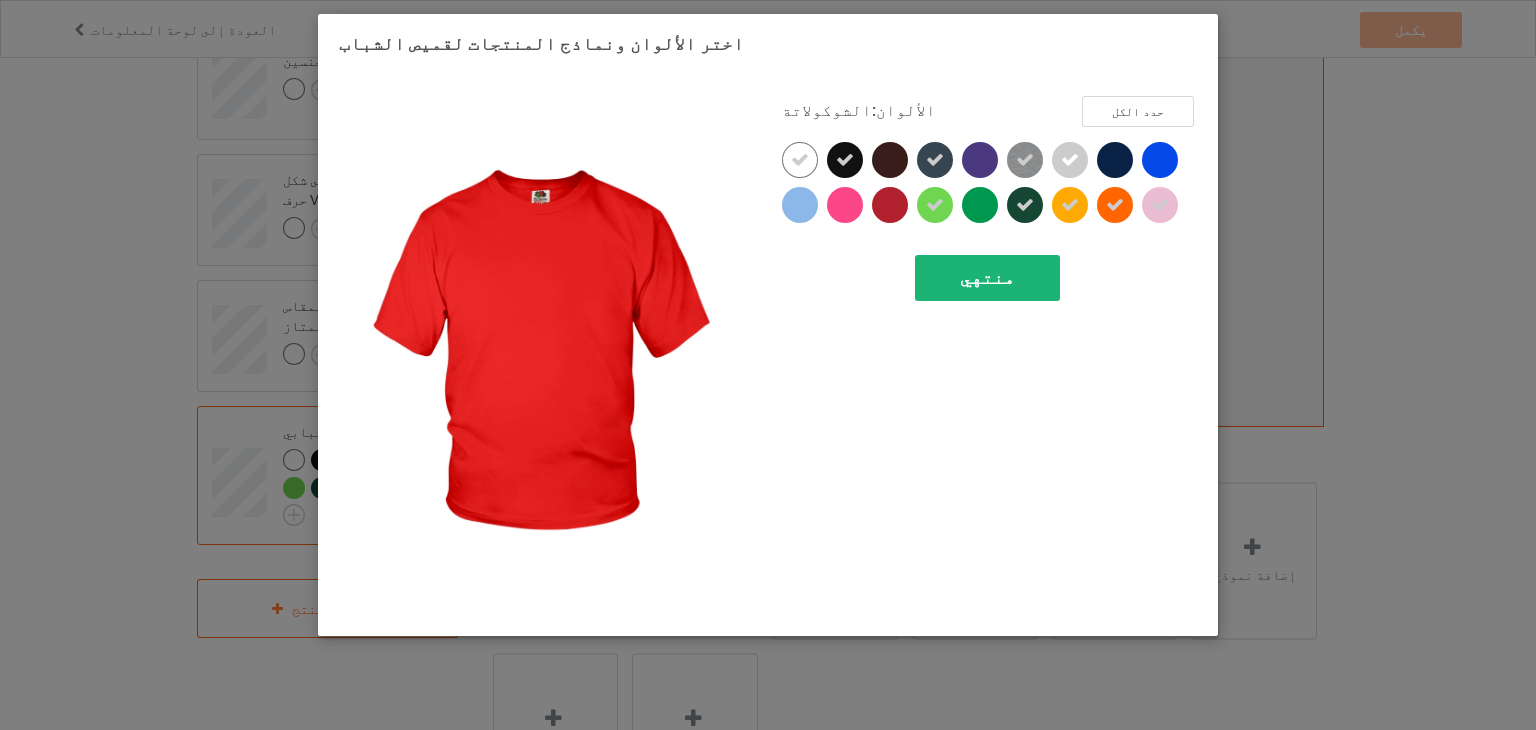 click on "منتهي" at bounding box center [987, 277] 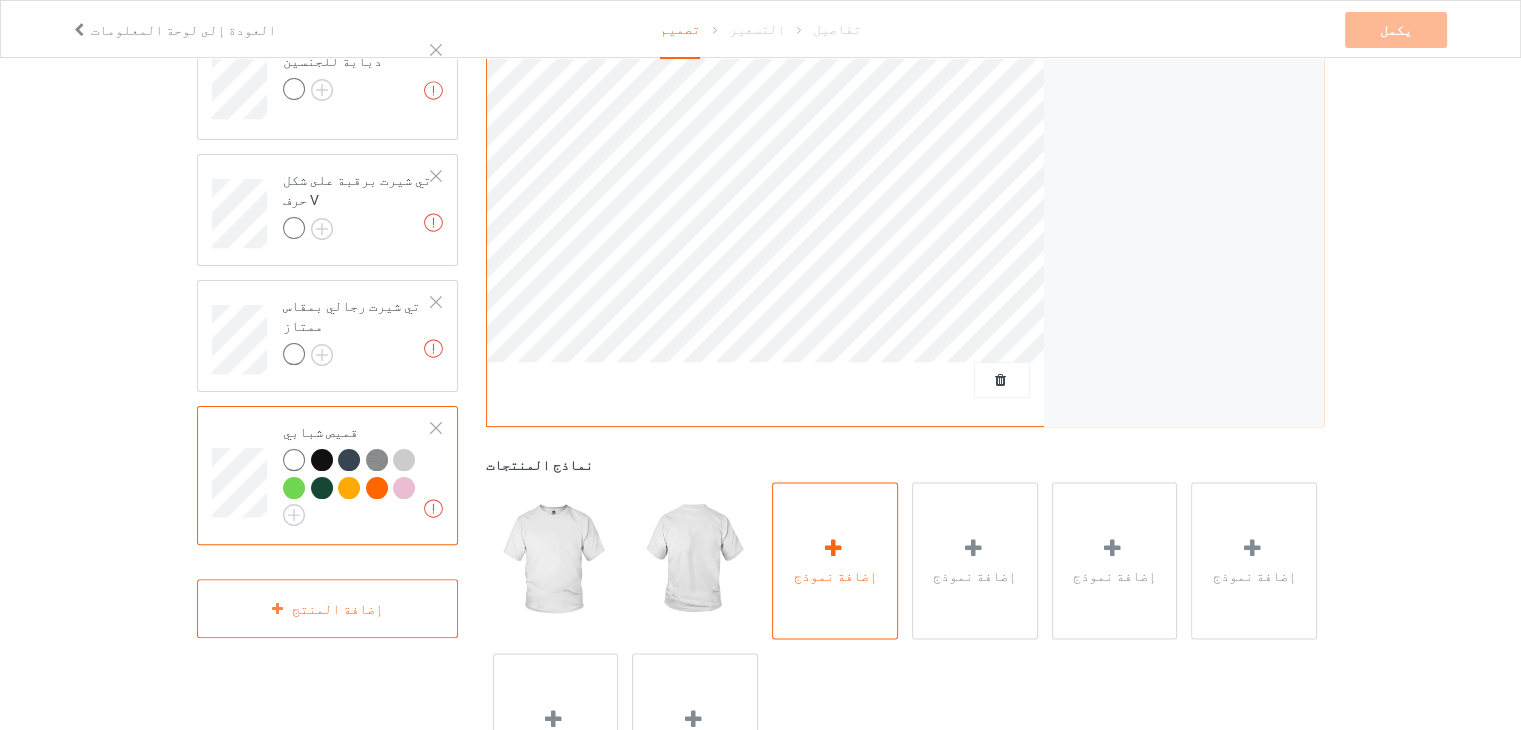 click on "إضافة نموذج" at bounding box center (835, 560) 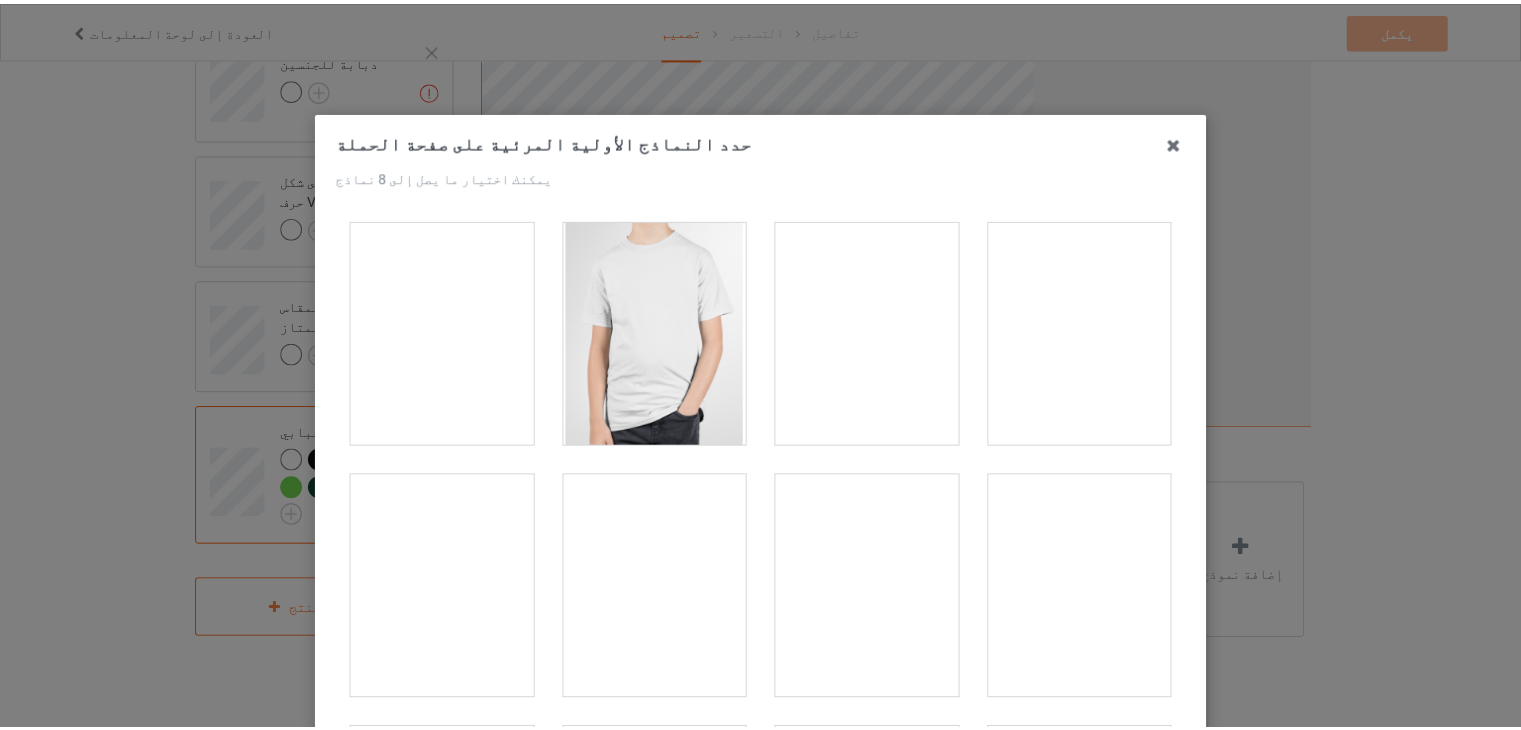 scroll, scrollTop: 0, scrollLeft: 0, axis: both 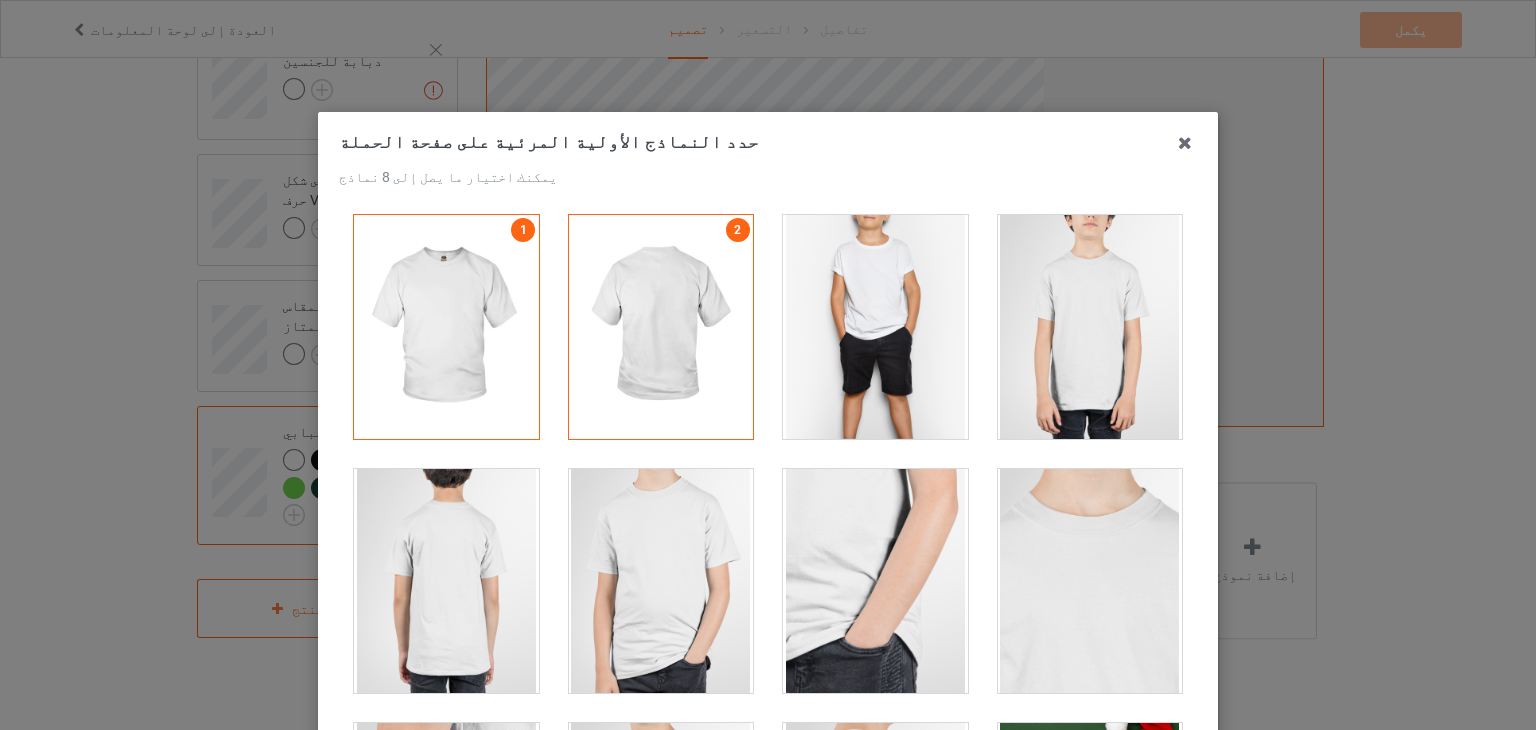 click at bounding box center [446, 327] 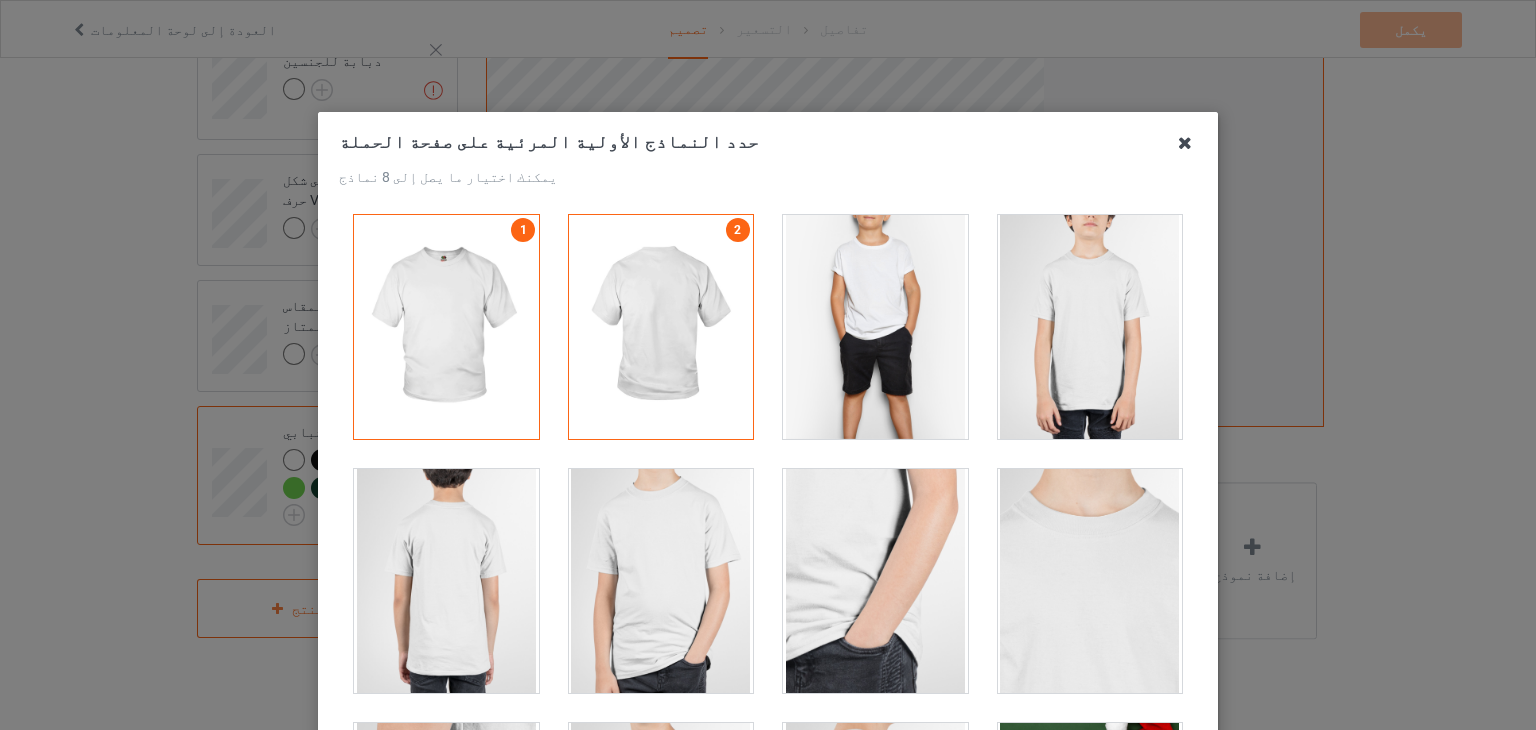 click at bounding box center (1185, 143) 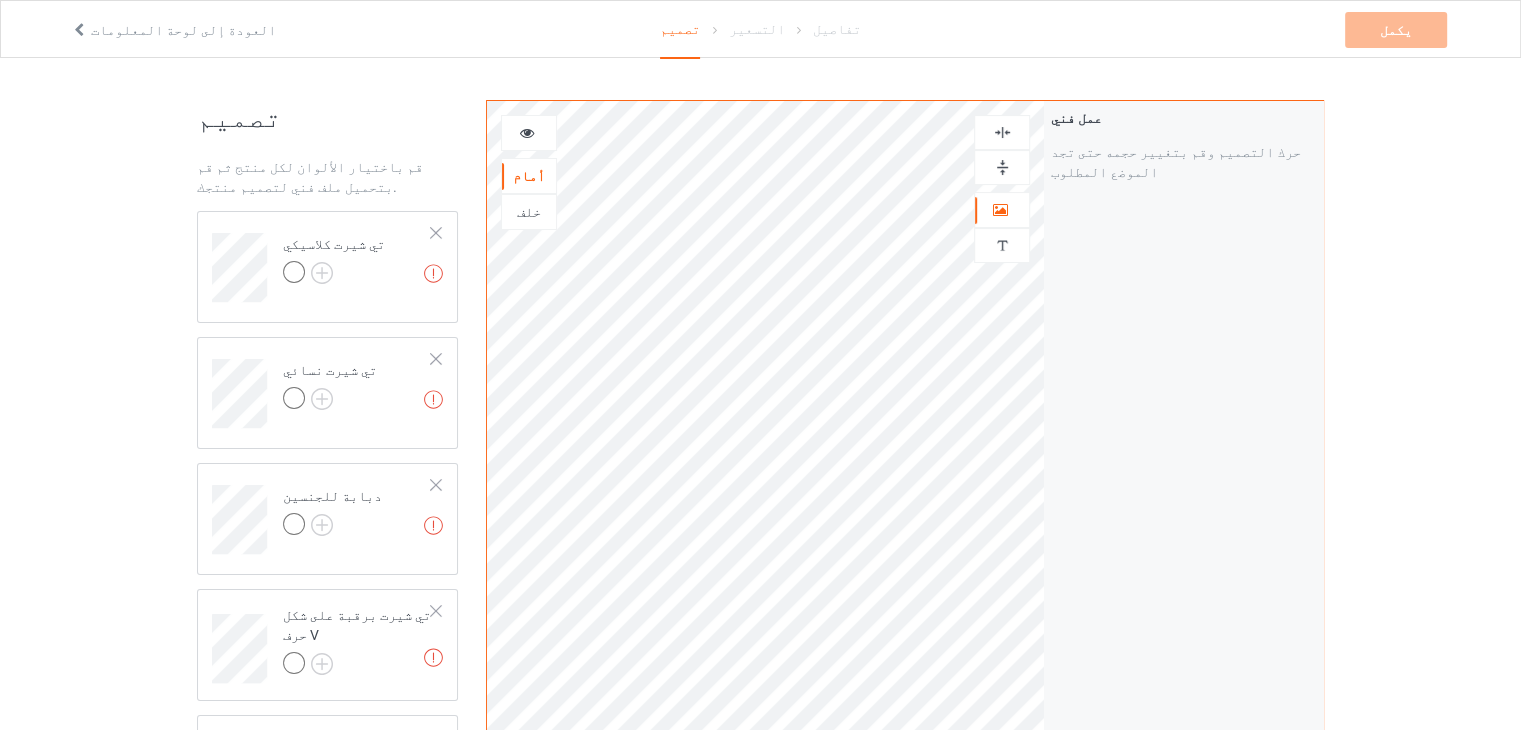 scroll, scrollTop: 0, scrollLeft: 0, axis: both 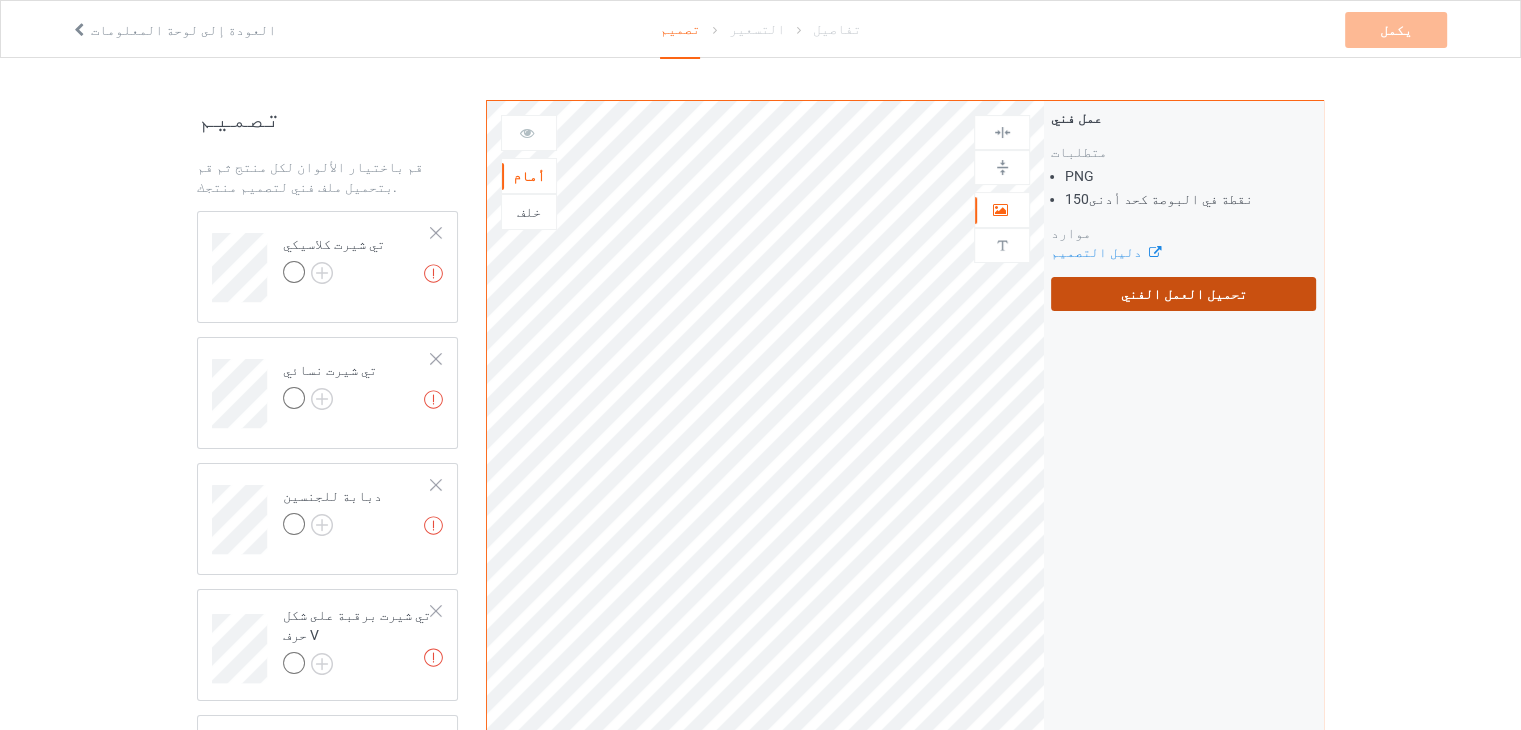 click on "تحميل العمل الفني" at bounding box center (1183, 294) 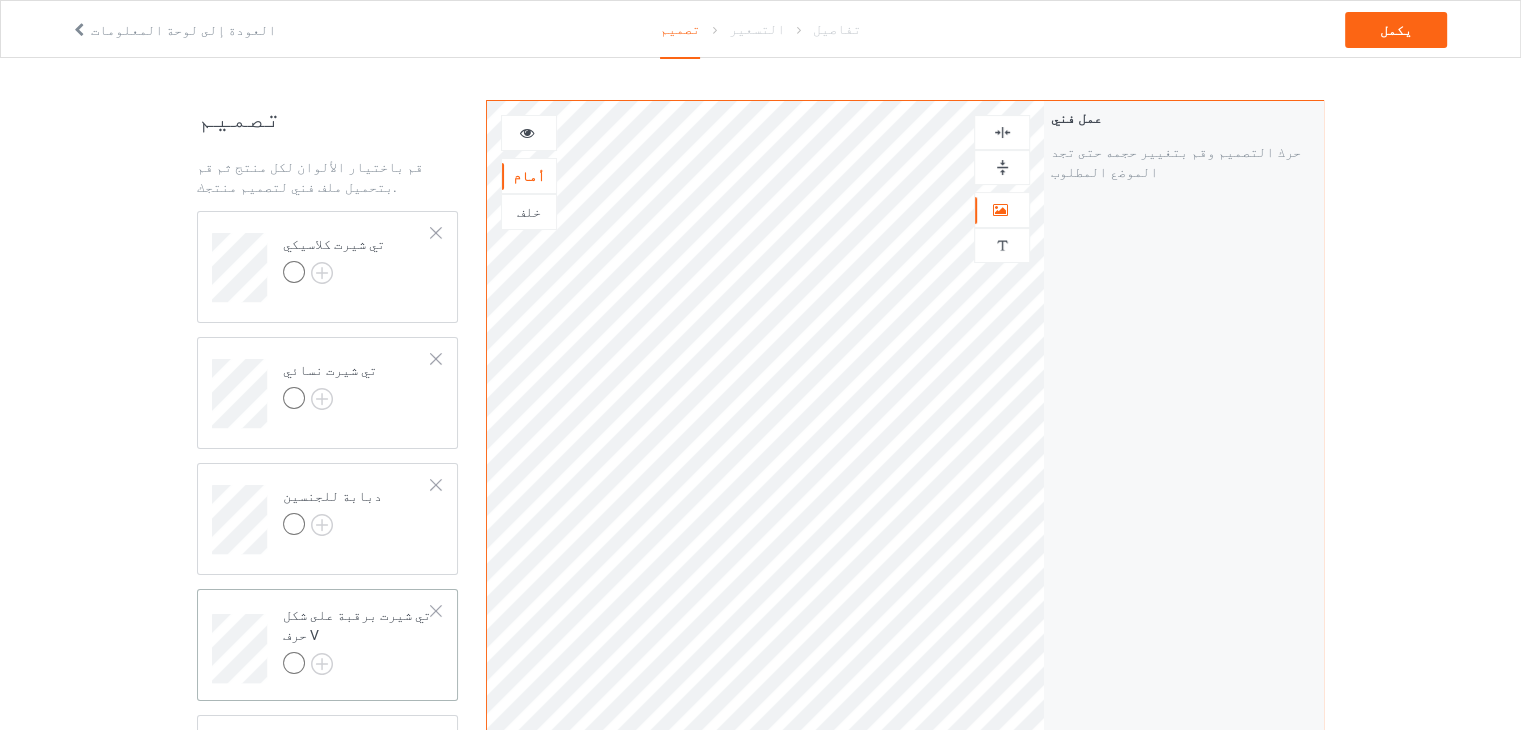 click on "تي شيرت برقبة على شكل حرف V" at bounding box center [357, 625] 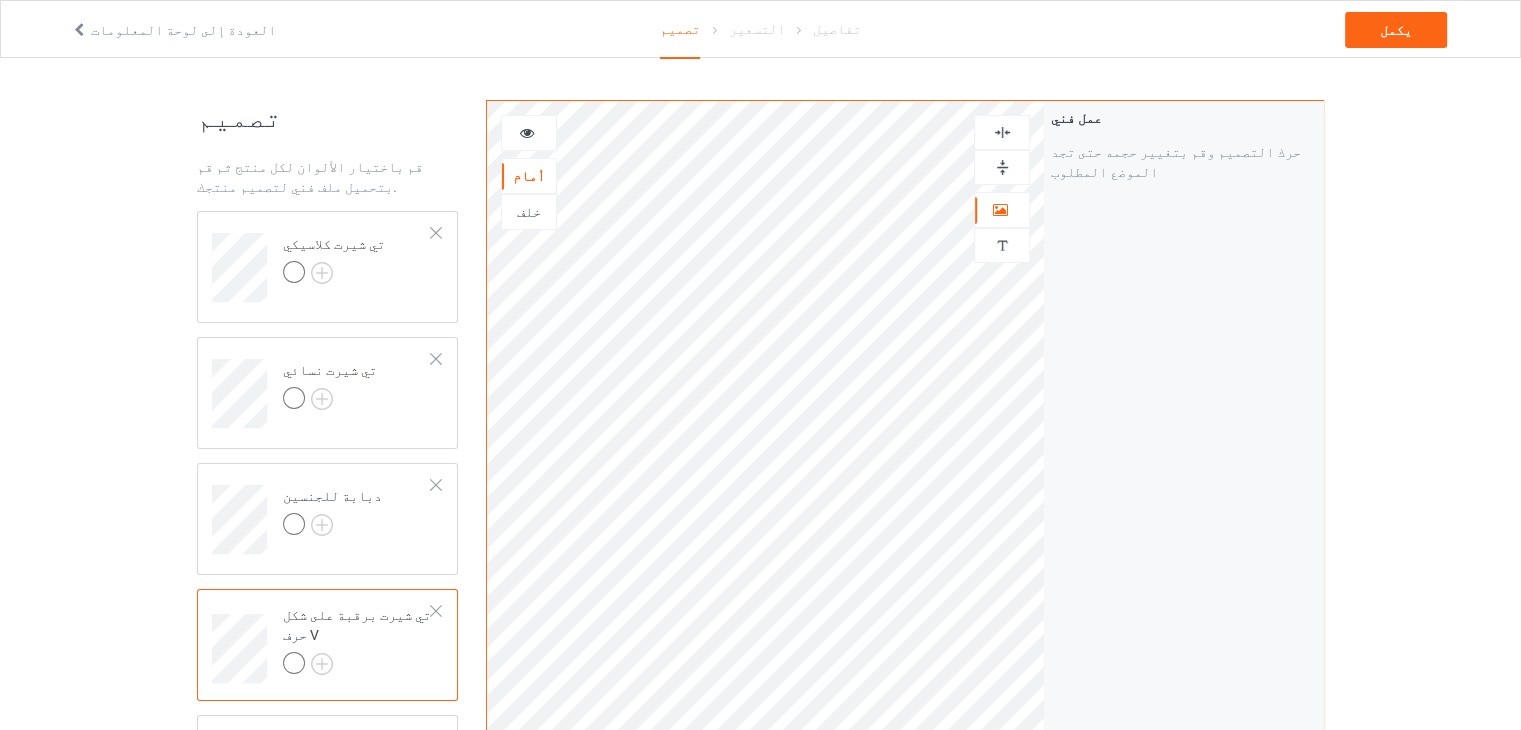 click on "تي شيرت برقبة على شكل حرف V" at bounding box center [357, 625] 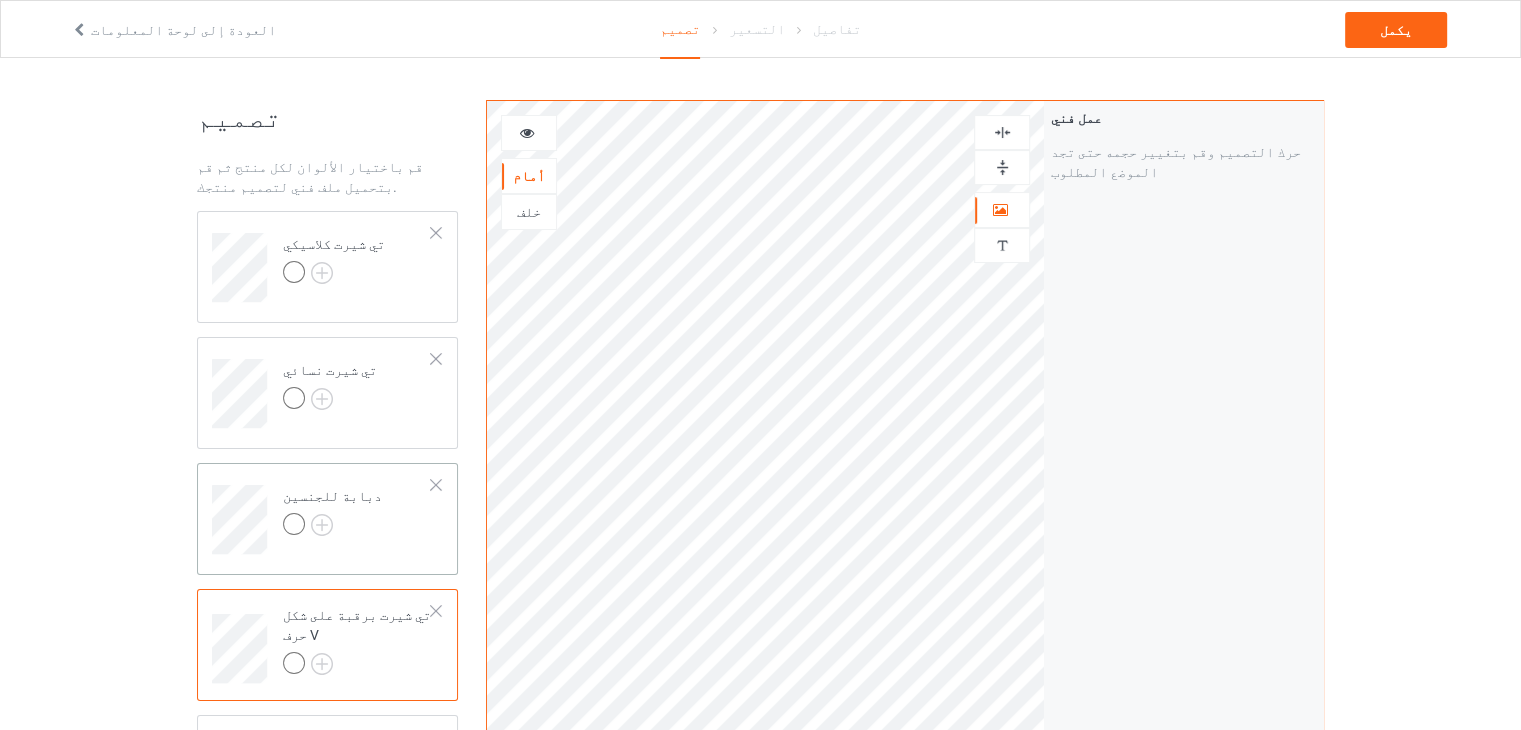 click on "دبابة للجنسين" at bounding box center (357, 512) 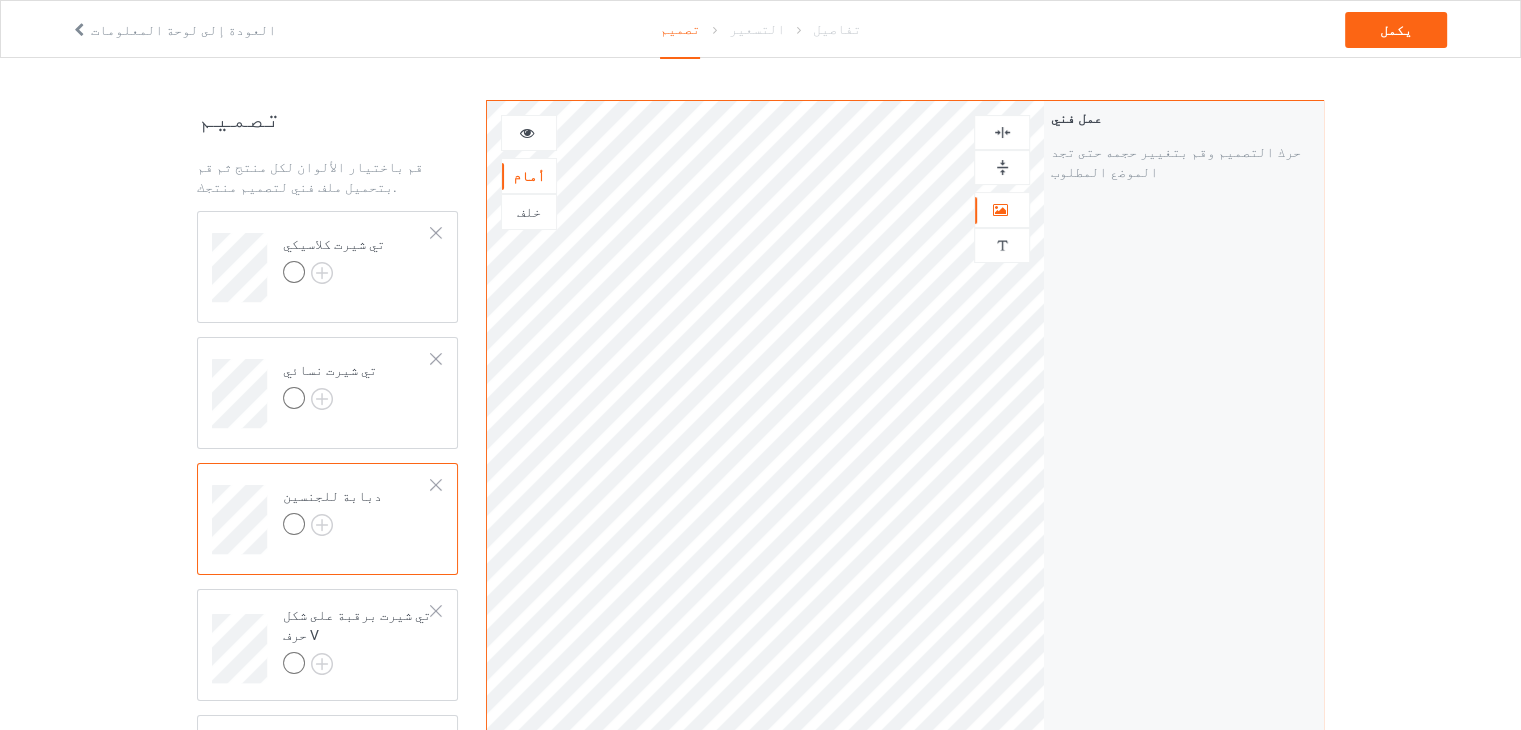 click at bounding box center (529, 133) 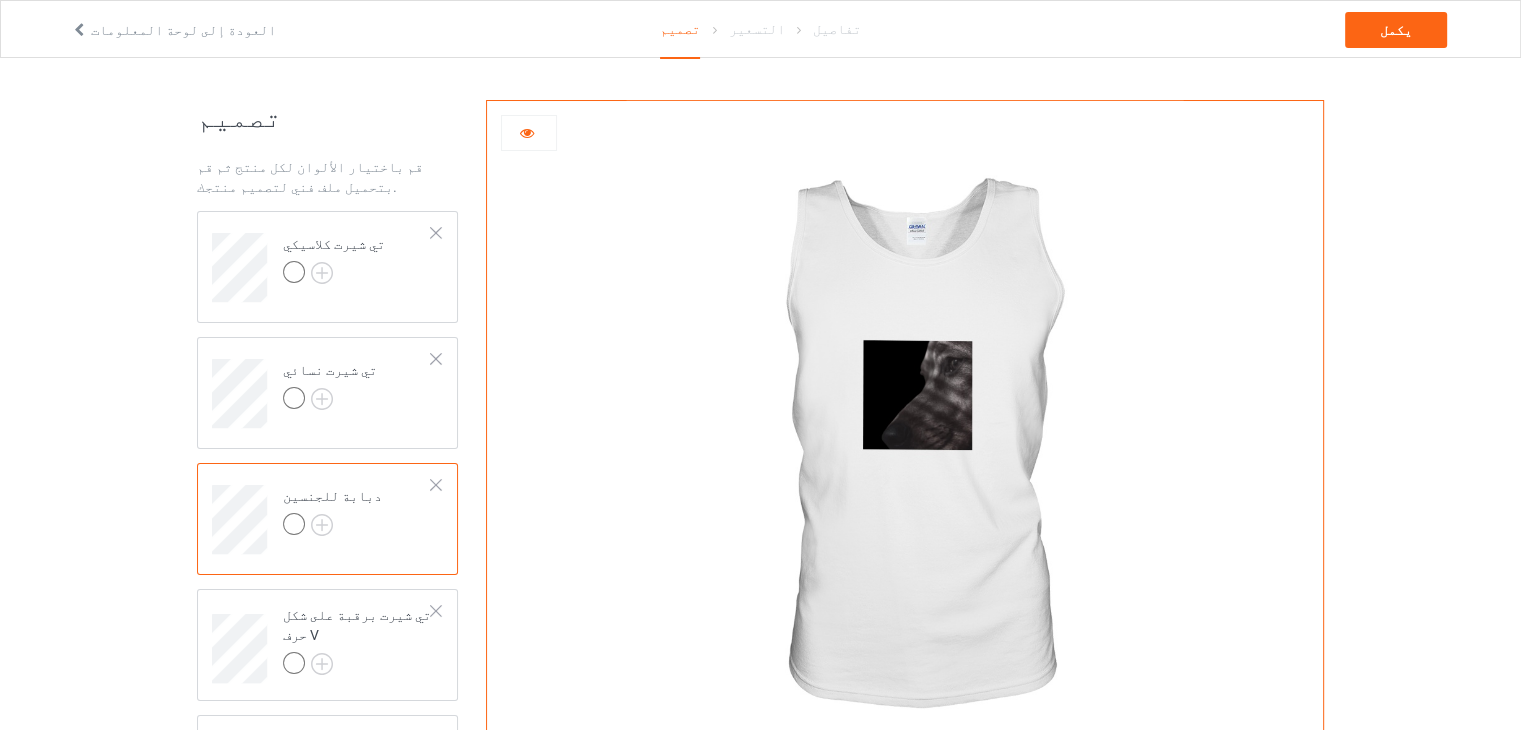 scroll, scrollTop: 0, scrollLeft: 0, axis: both 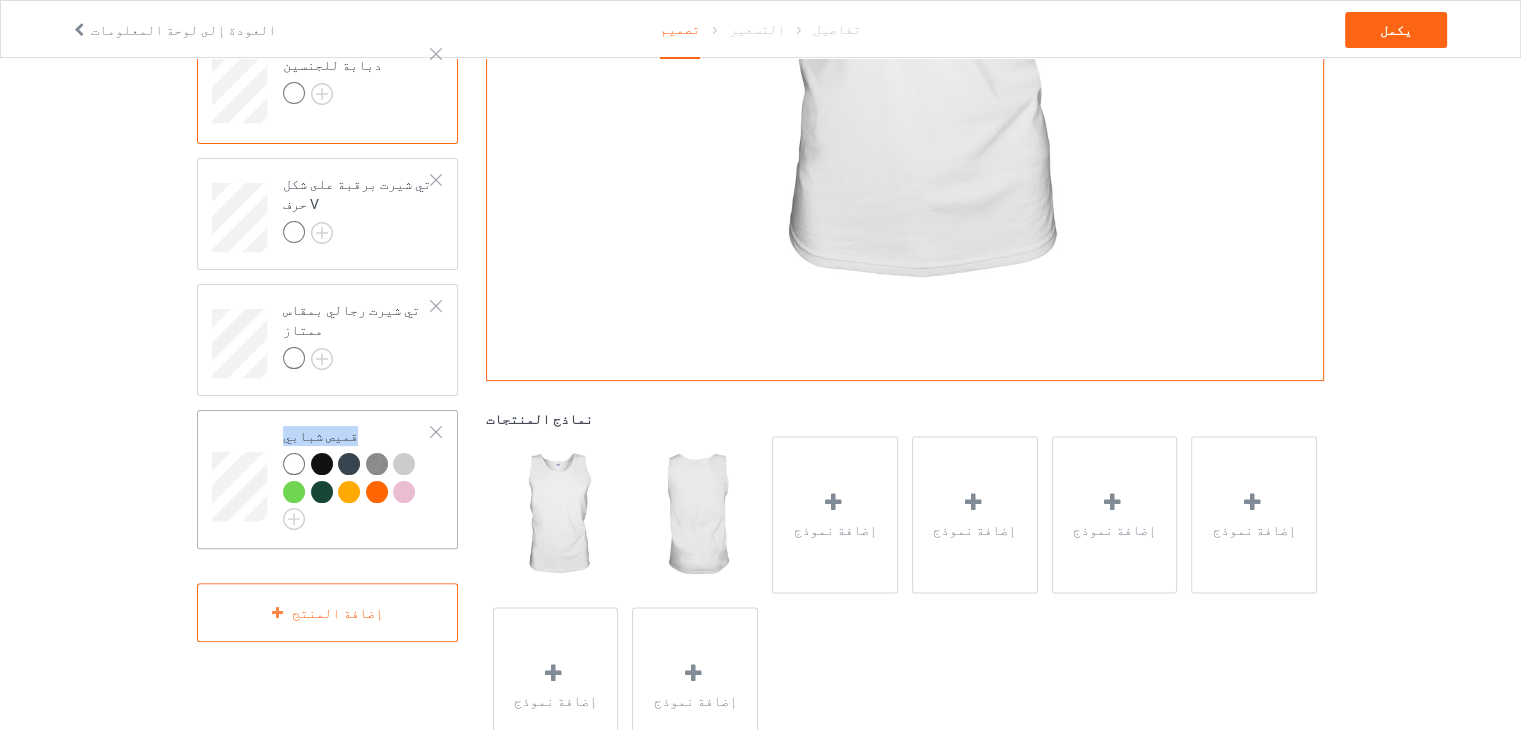 click on "قميص شبابي" at bounding box center (327, 479) 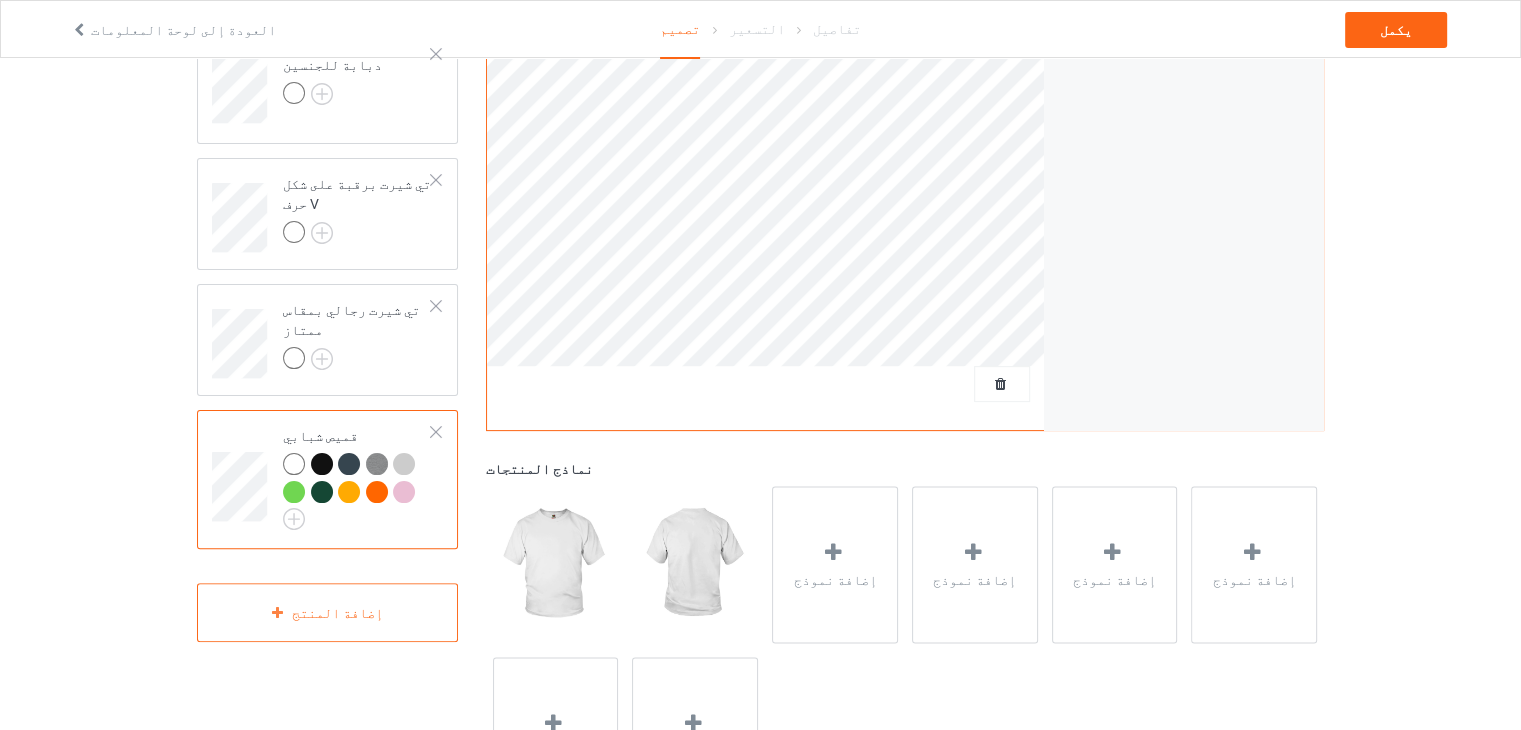 click at bounding box center (297, 495) 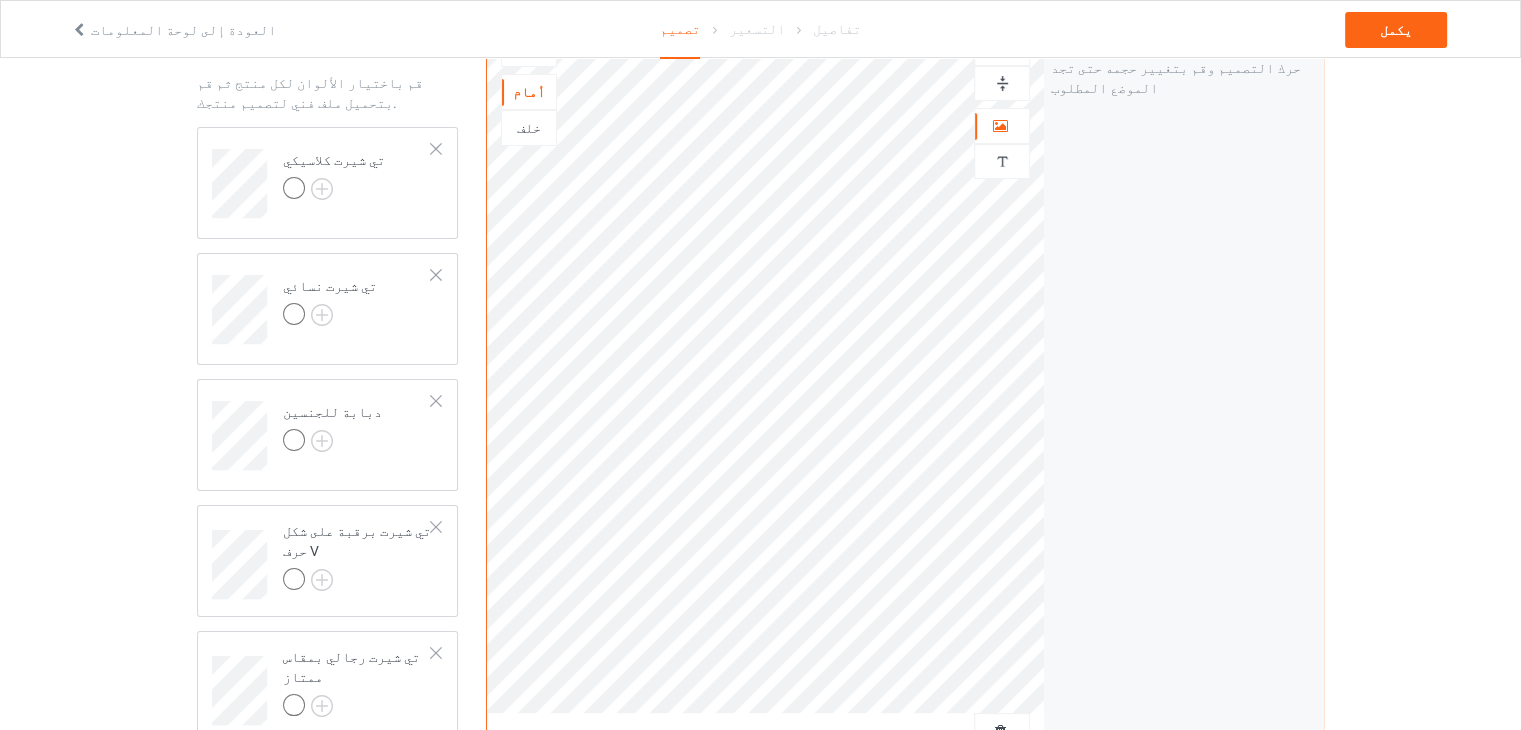 scroll, scrollTop: 0, scrollLeft: 0, axis: both 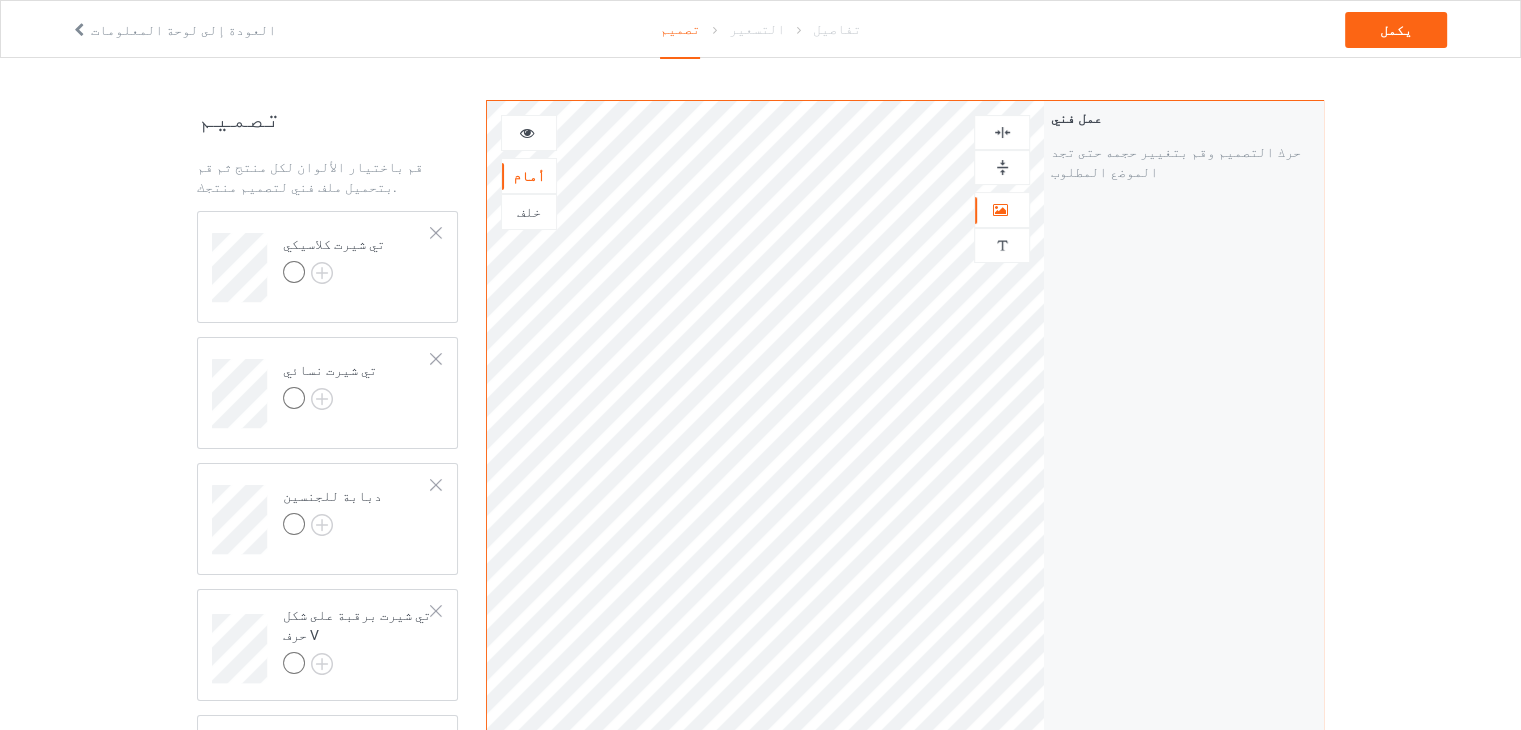 click at bounding box center (527, 130) 